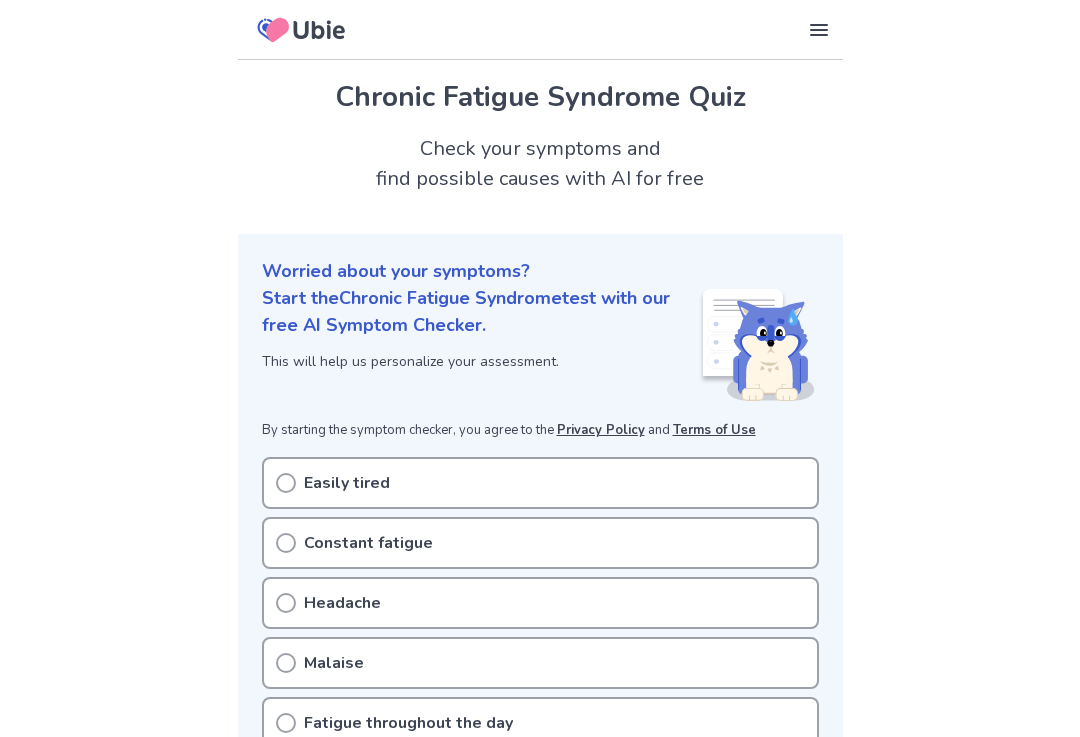 scroll, scrollTop: 0, scrollLeft: 0, axis: both 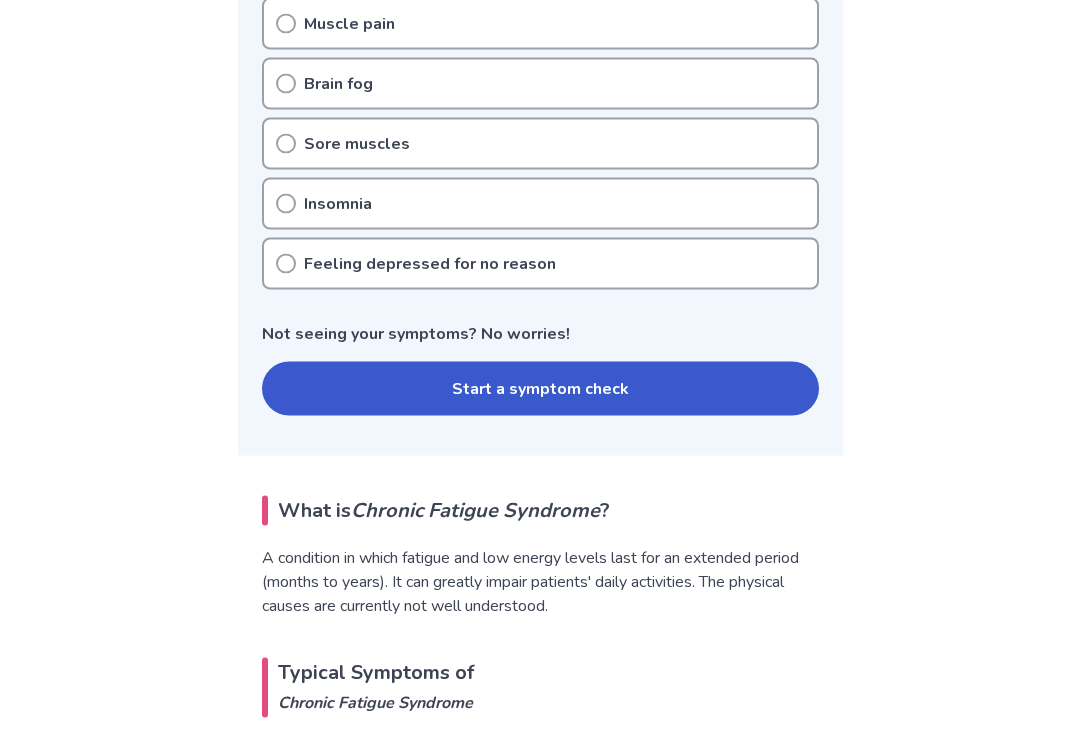 click on "Start a symptom check" at bounding box center [540, 389] 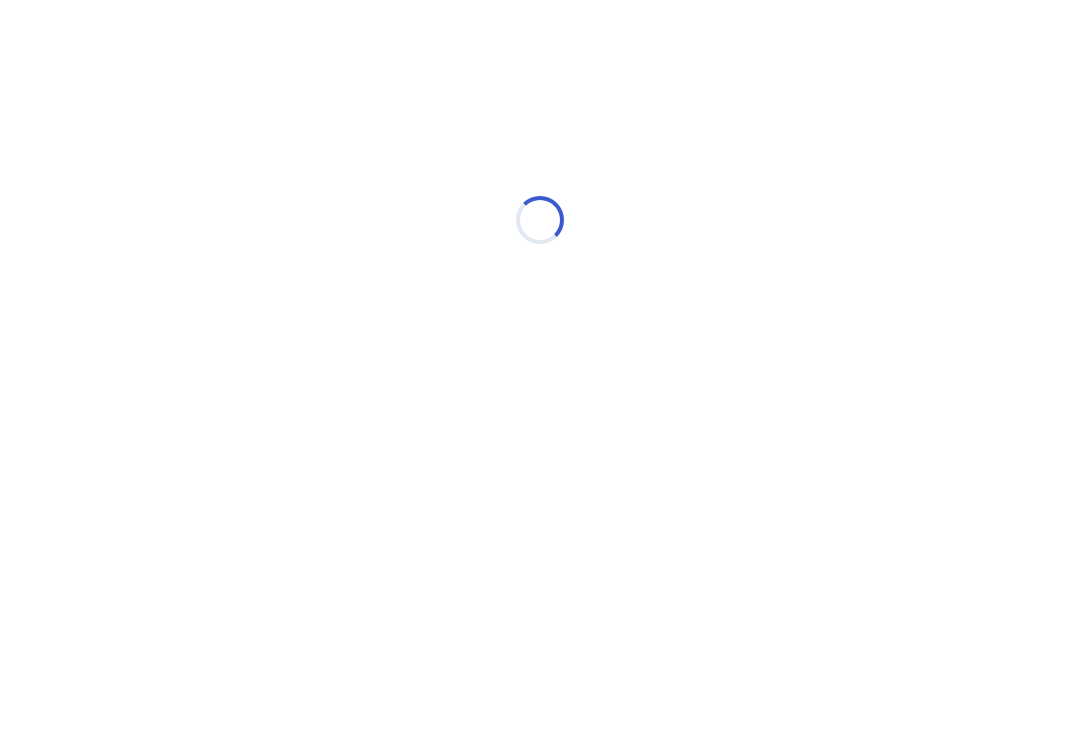 scroll, scrollTop: 0, scrollLeft: 0, axis: both 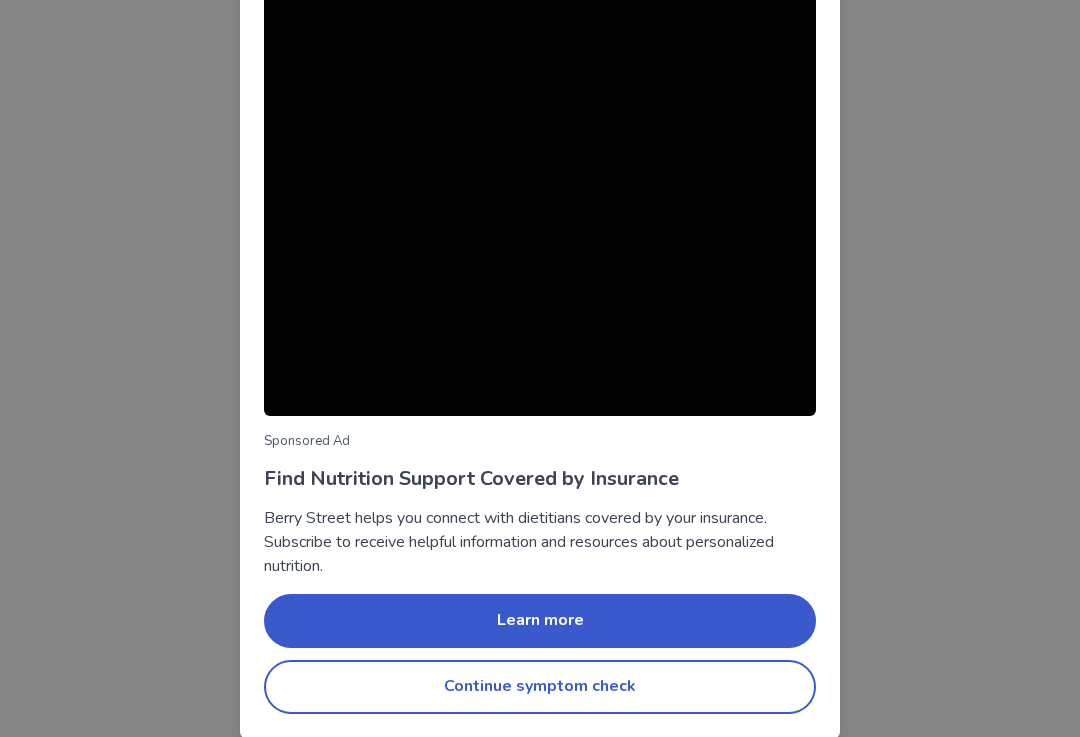 click on "Continue symptom check" at bounding box center [540, 687] 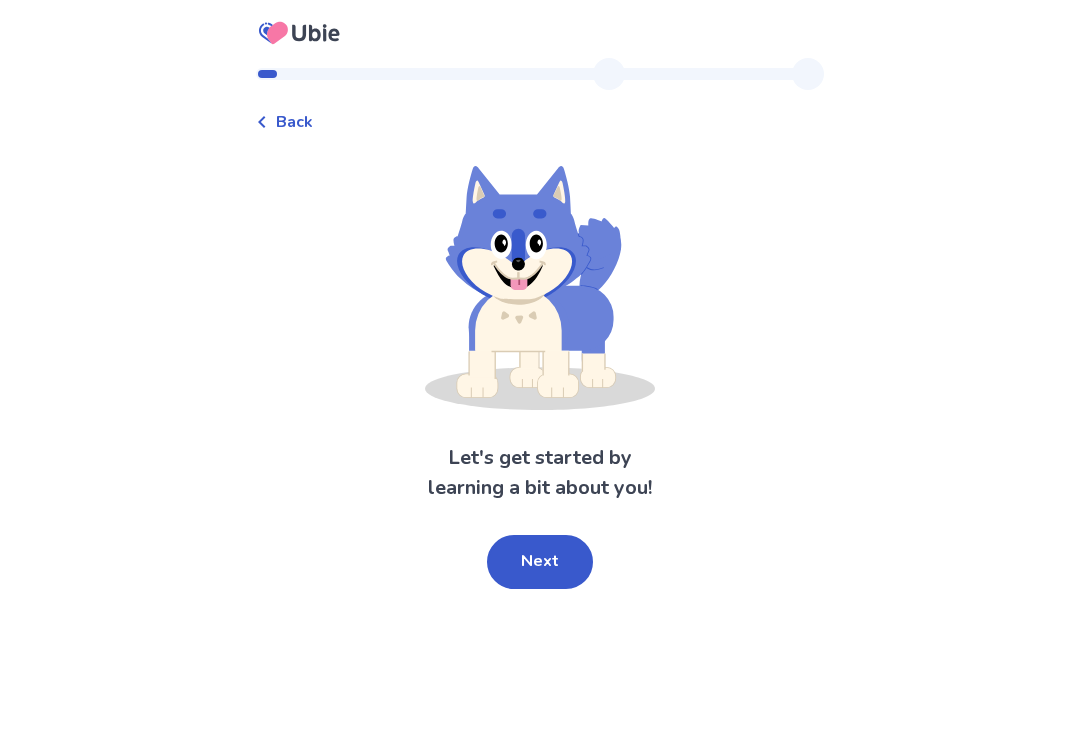click on "Next" at bounding box center (540, 562) 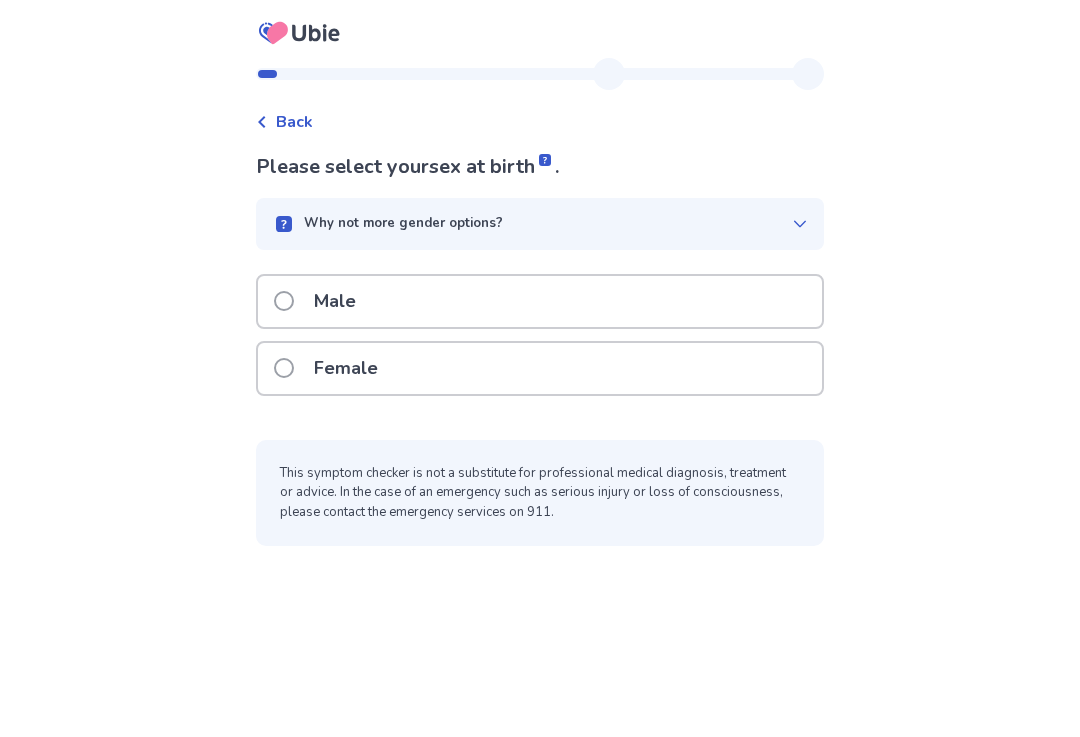 click on "Female" at bounding box center [540, 368] 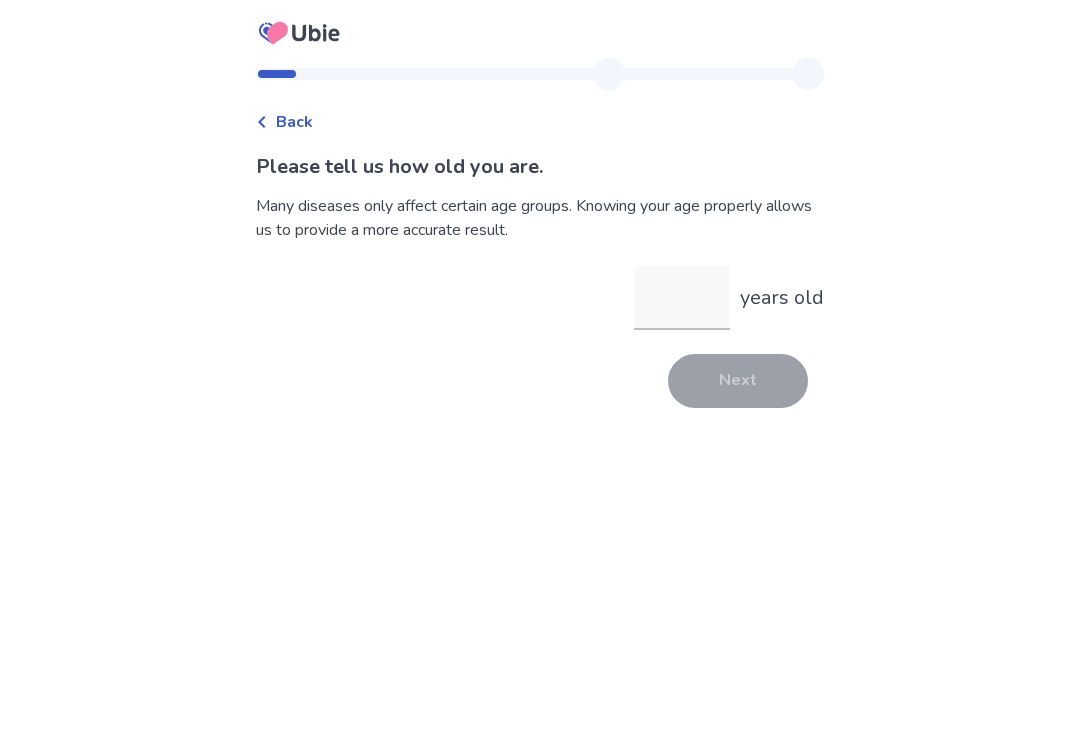 click on "years old" at bounding box center [682, 298] 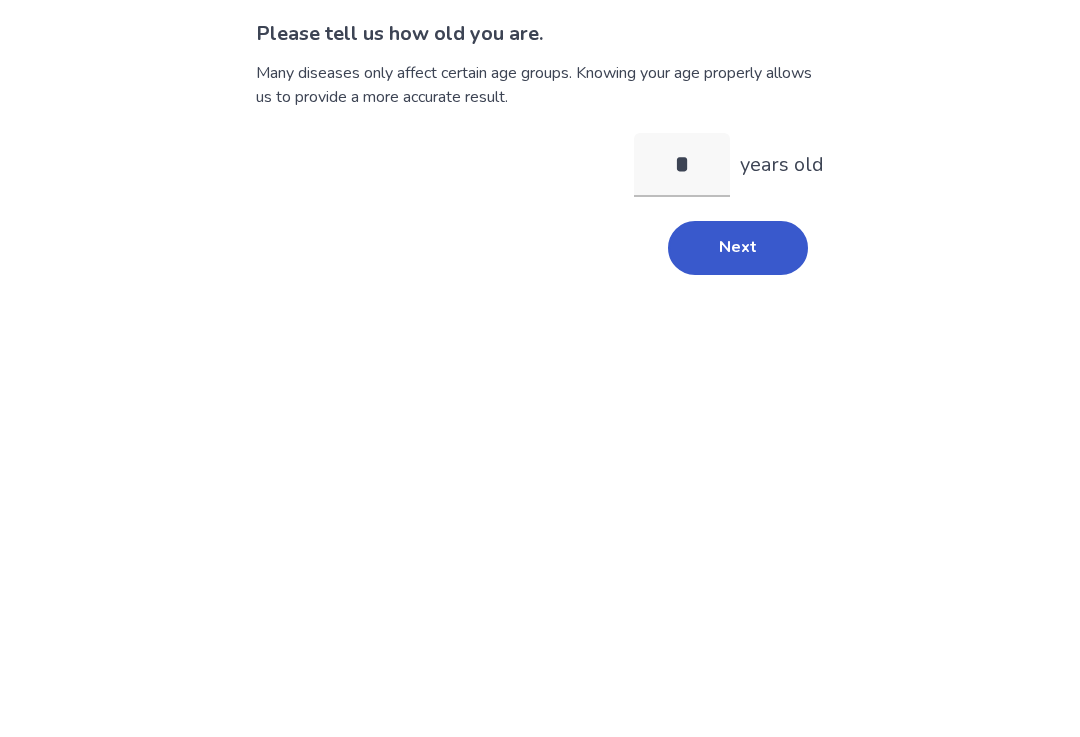 type on "**" 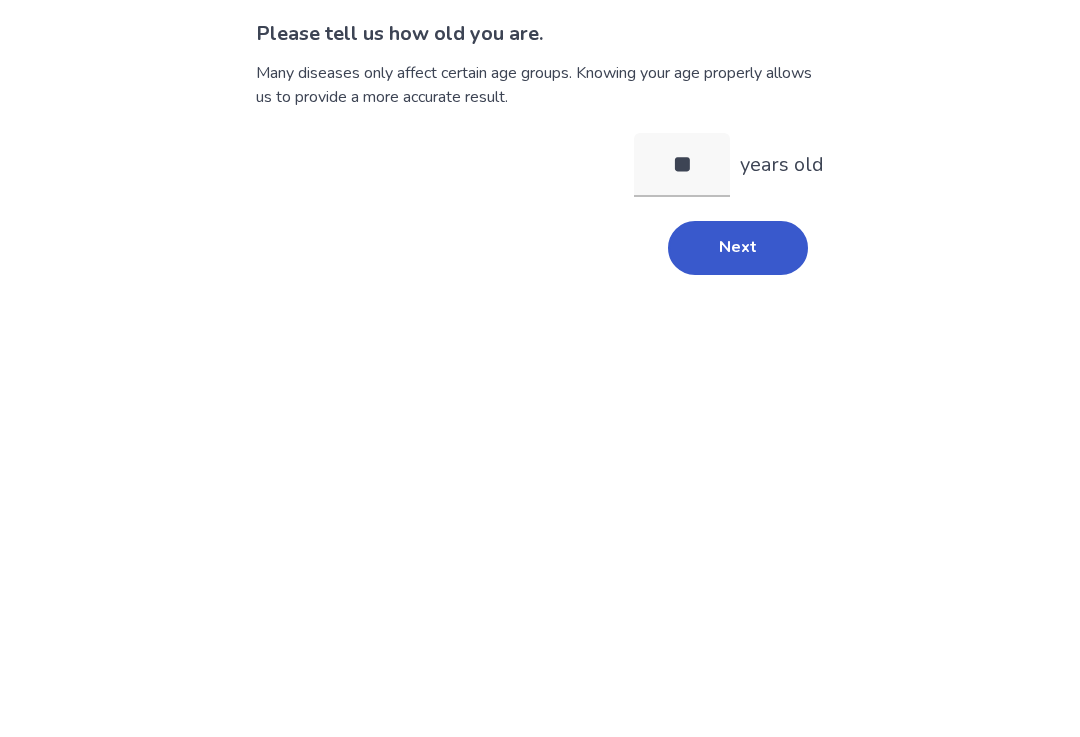 click on "Next" at bounding box center [738, 381] 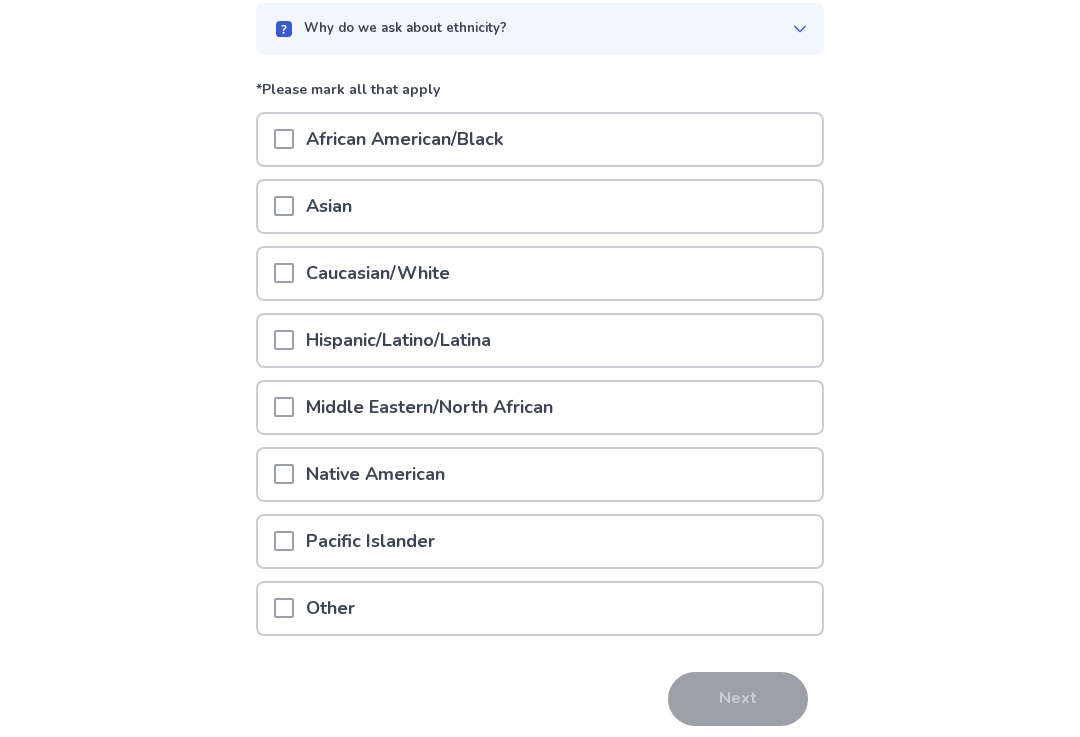 scroll, scrollTop: 195, scrollLeft: 0, axis: vertical 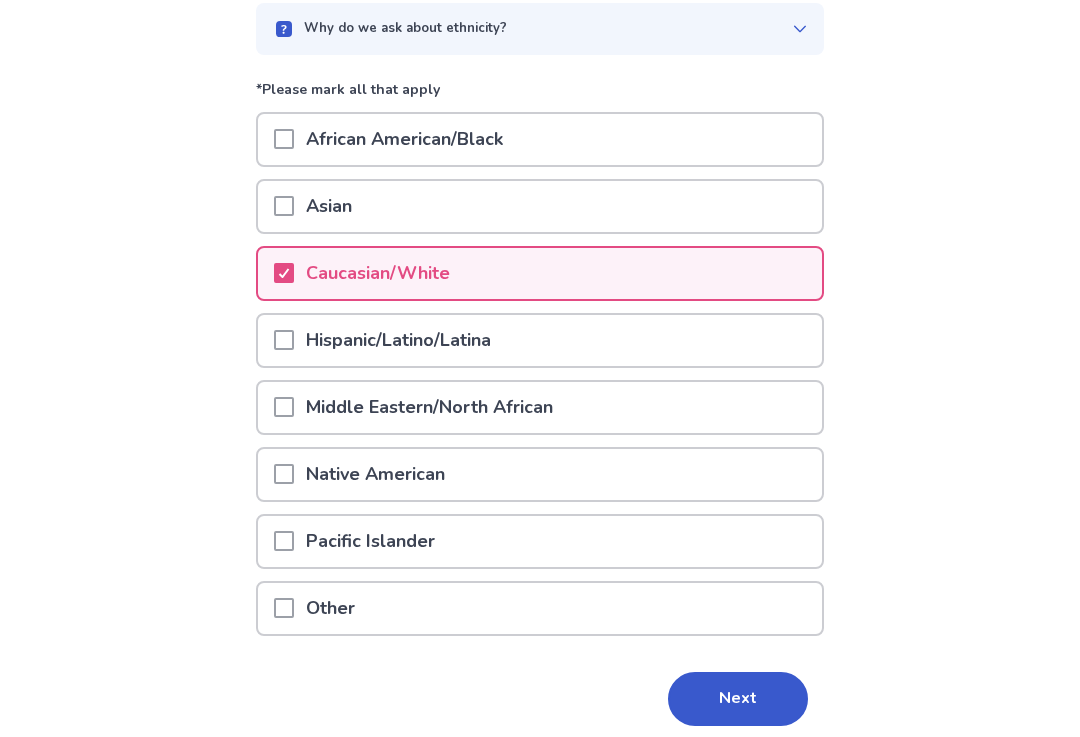 click on "Next" at bounding box center (738, 699) 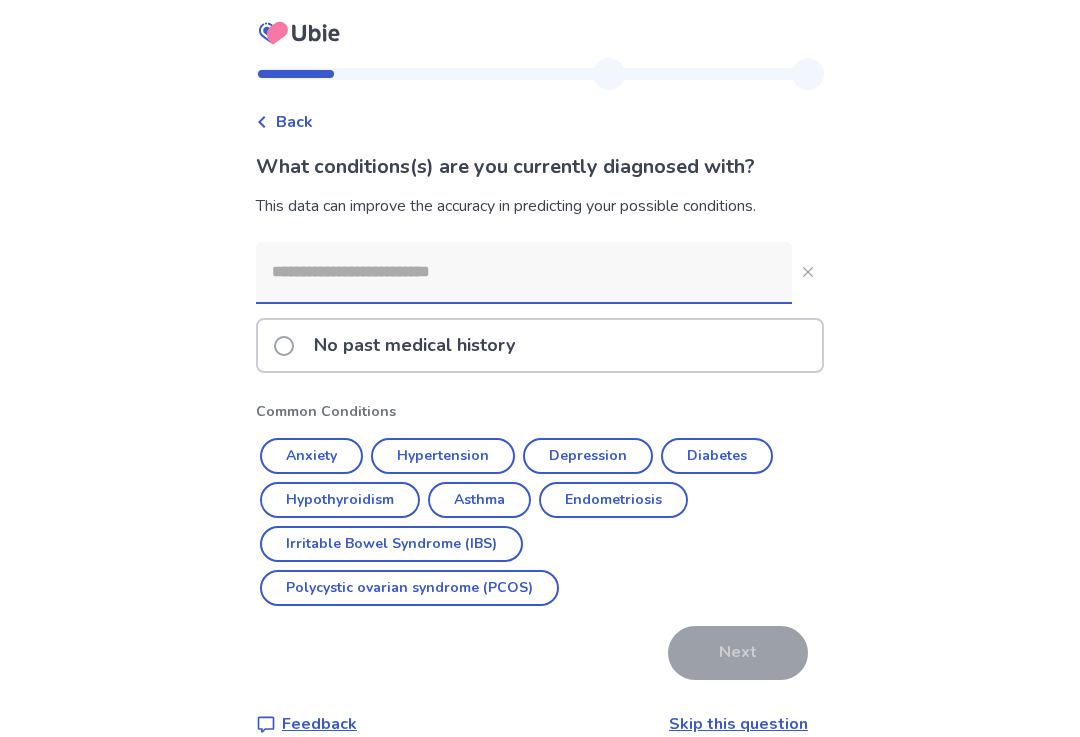 click on "No past medical history" at bounding box center (540, 345) 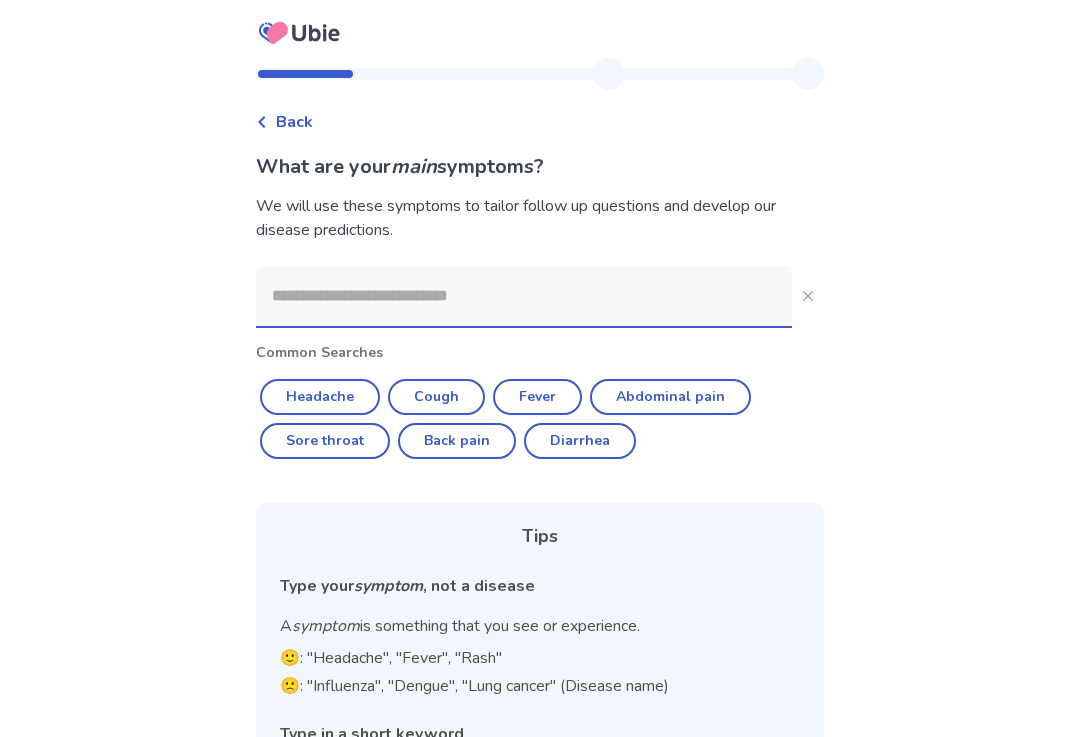 click on "Headache" 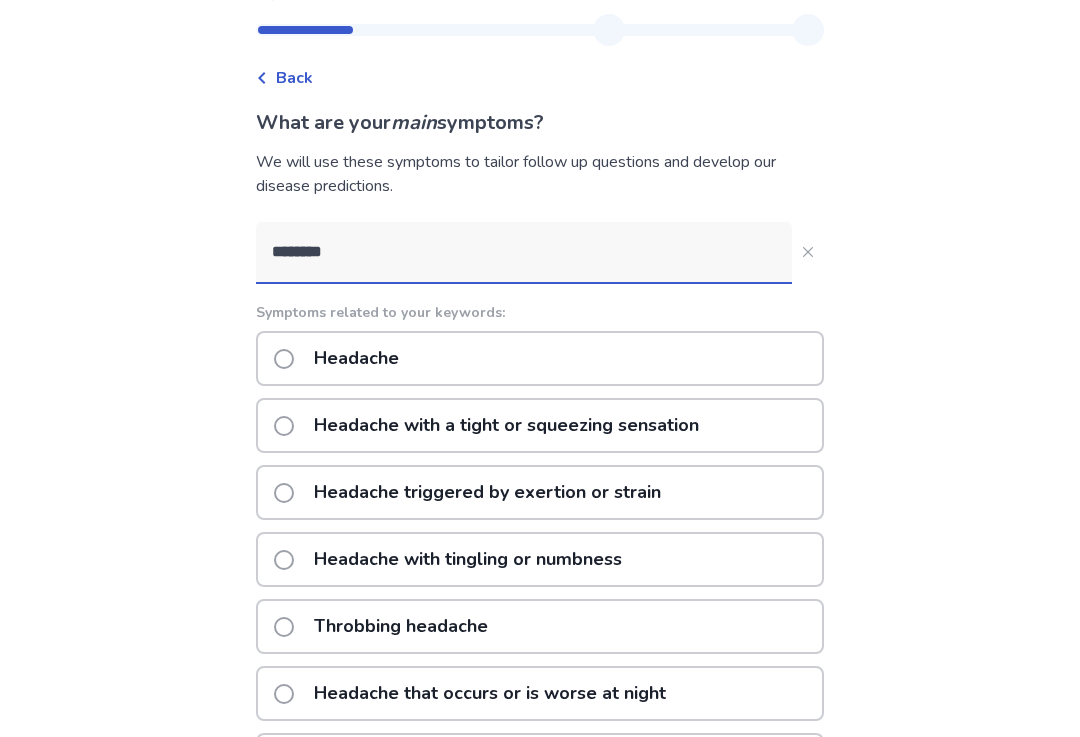 scroll, scrollTop: 42, scrollLeft: 0, axis: vertical 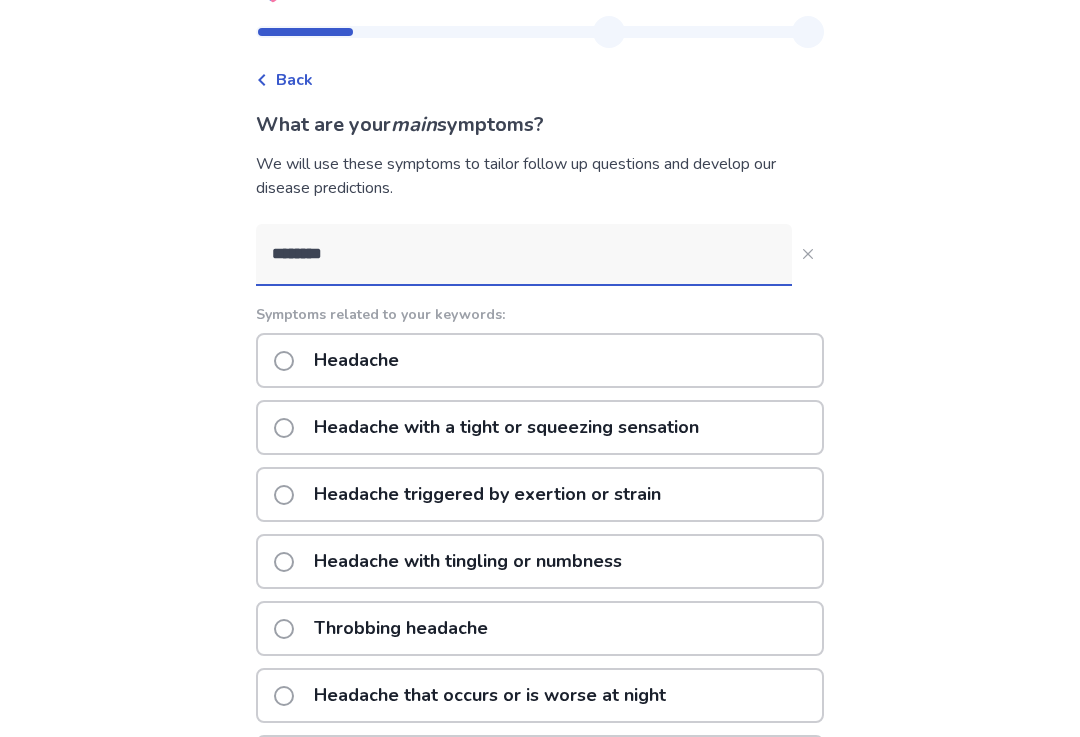 click on "Throbbing headache" 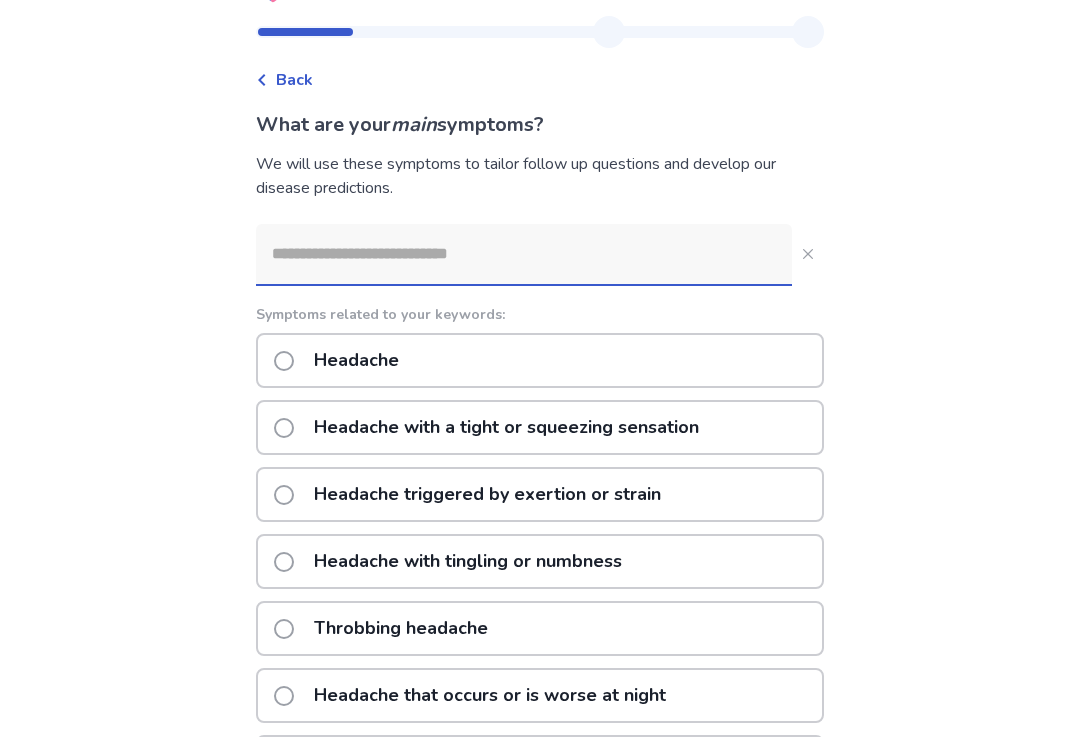 scroll, scrollTop: 0, scrollLeft: 0, axis: both 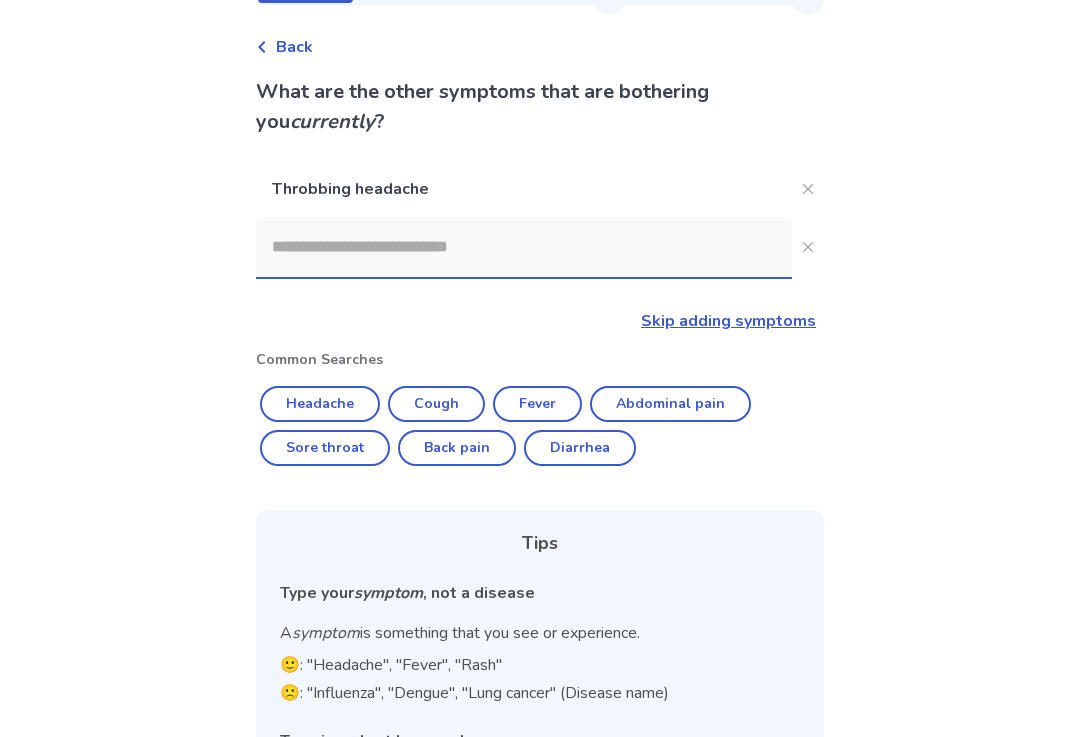 click 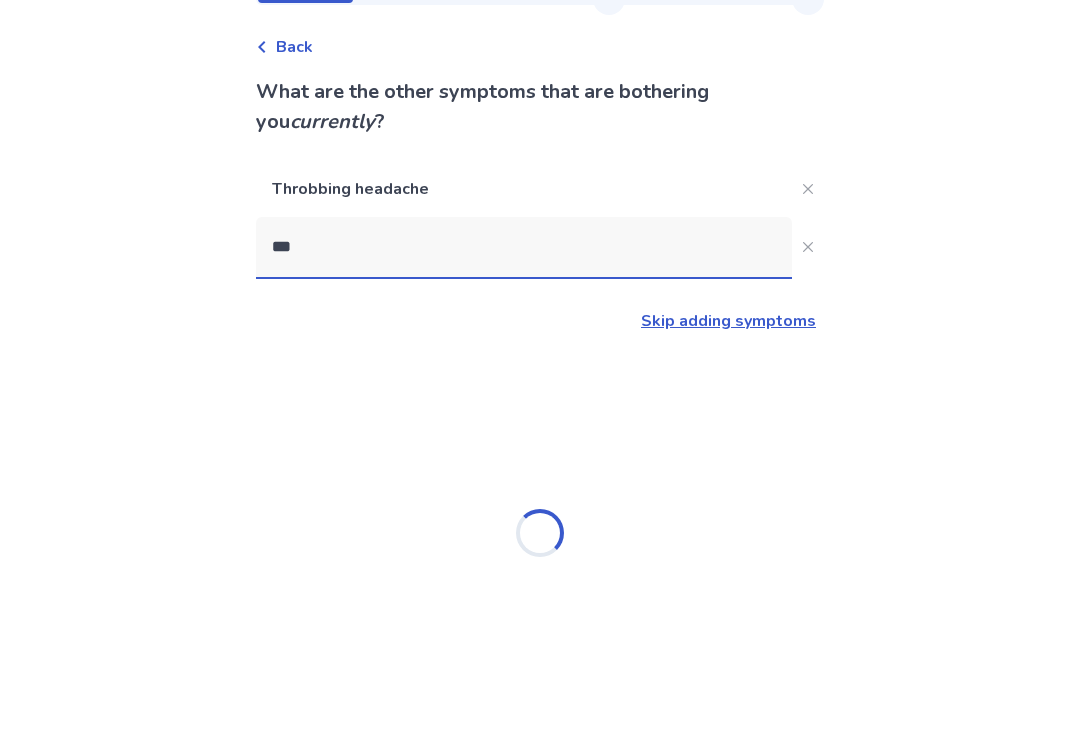 scroll, scrollTop: 33, scrollLeft: 0, axis: vertical 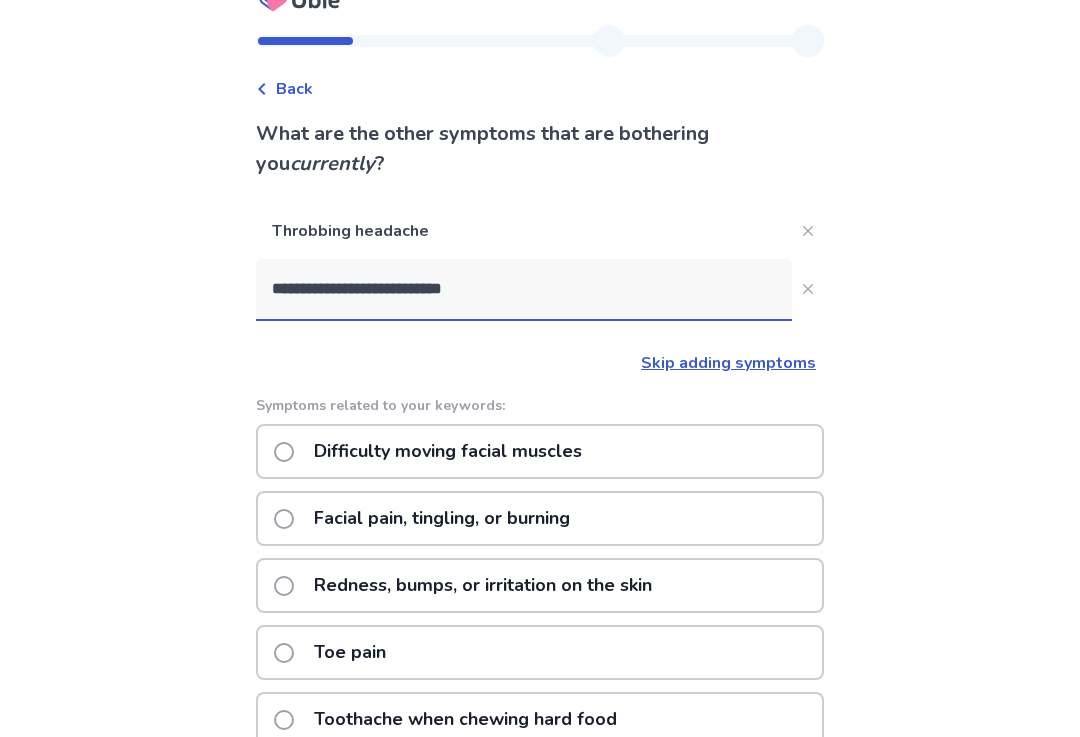 click on "**********" 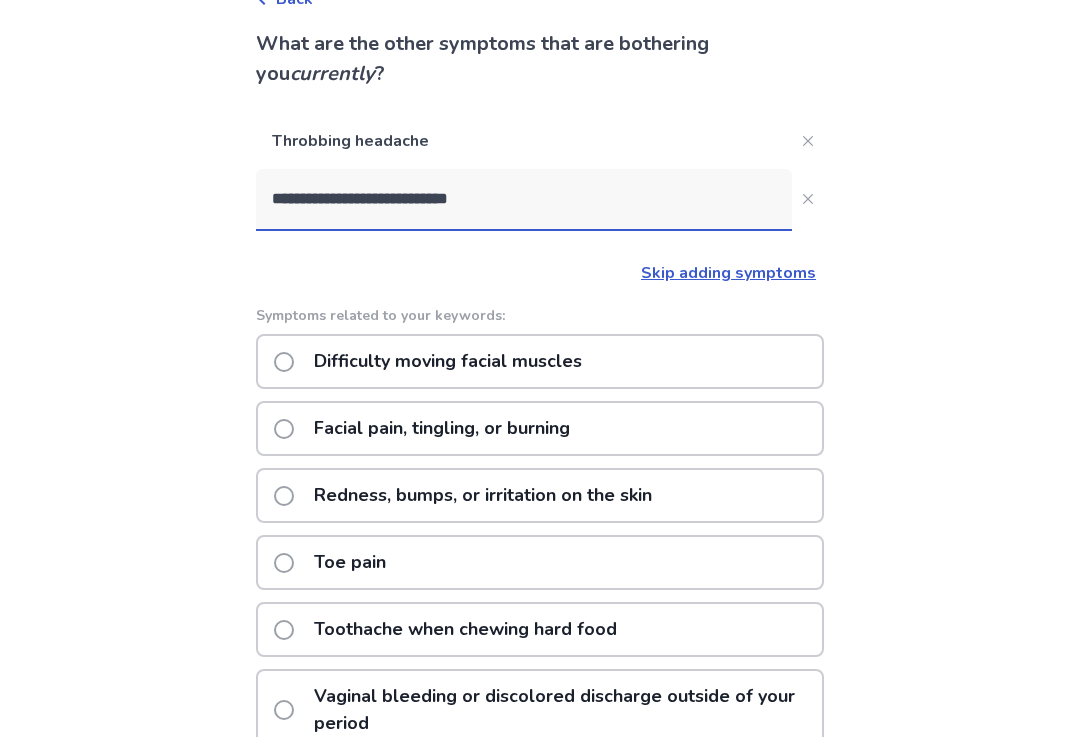 scroll, scrollTop: 94, scrollLeft: 0, axis: vertical 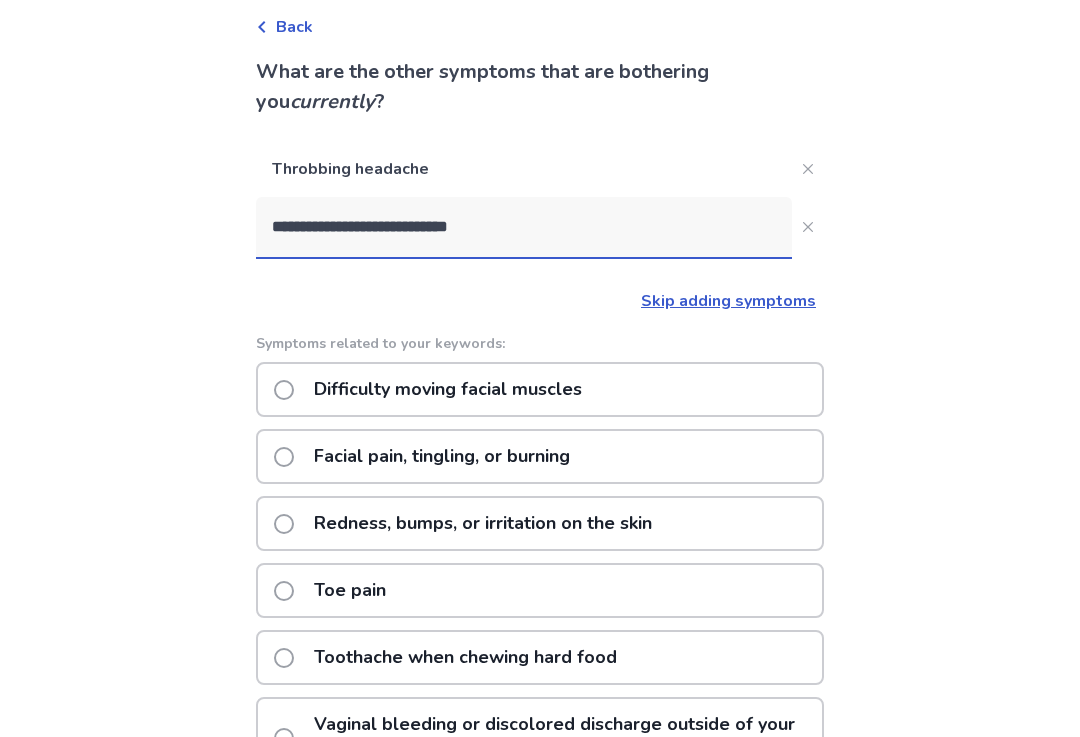 click on "**********" at bounding box center (540, 527) 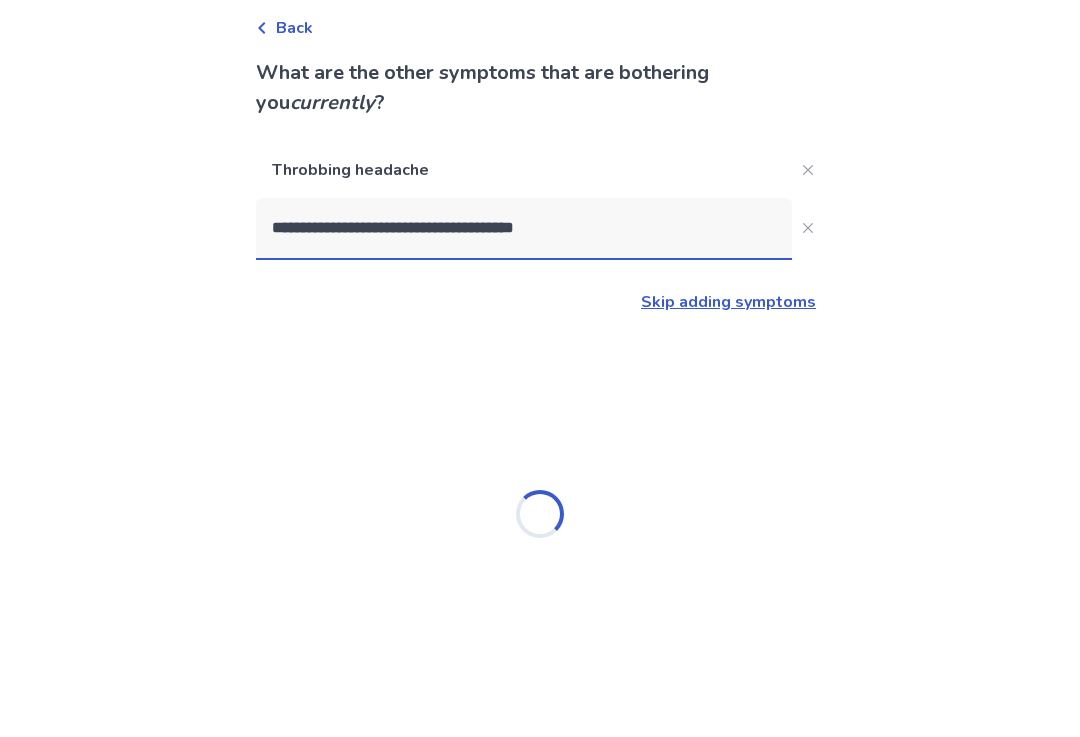 type on "**********" 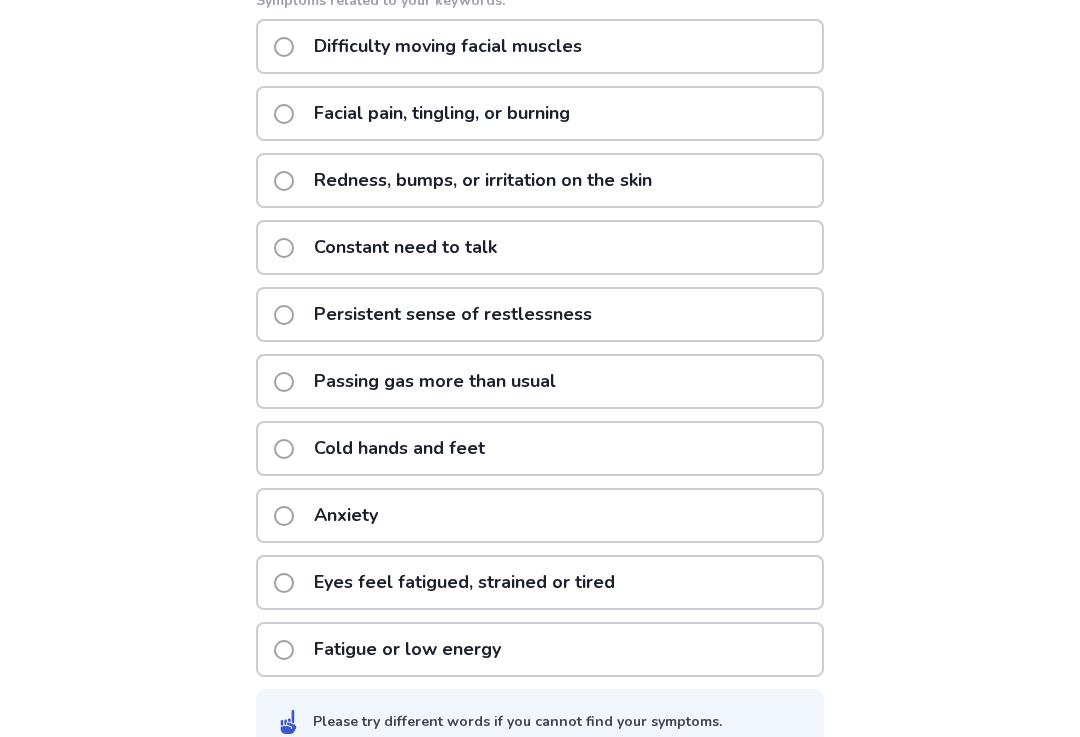 scroll, scrollTop: 436, scrollLeft: 0, axis: vertical 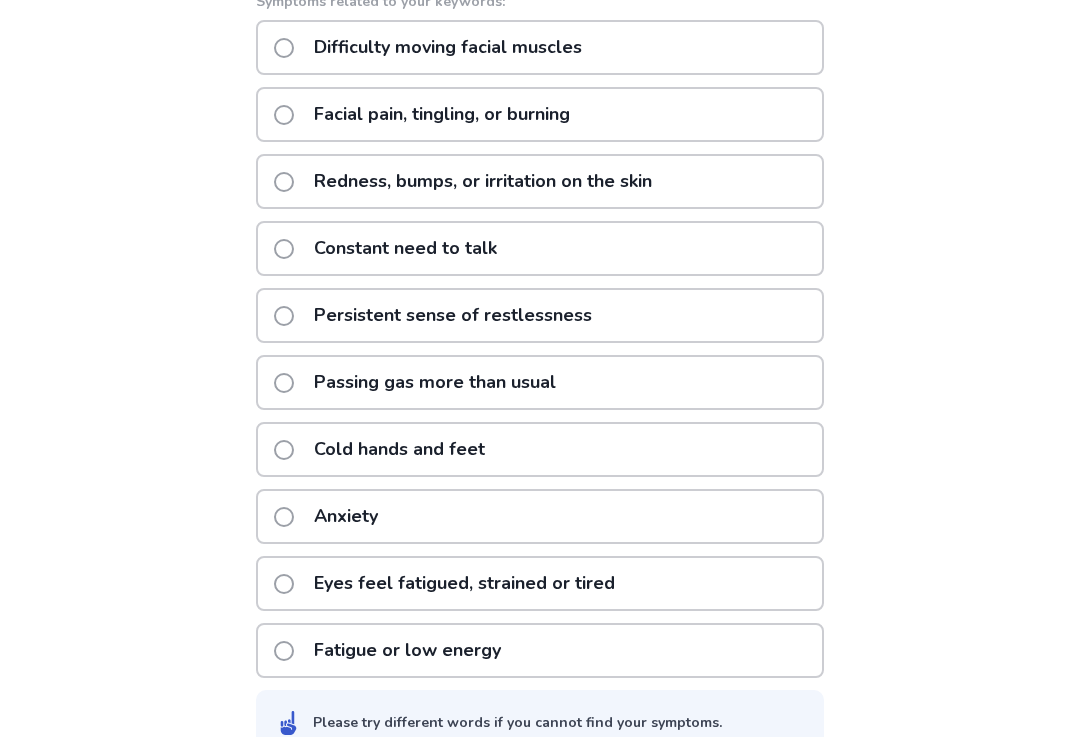 click on "Fatigue or low energy" 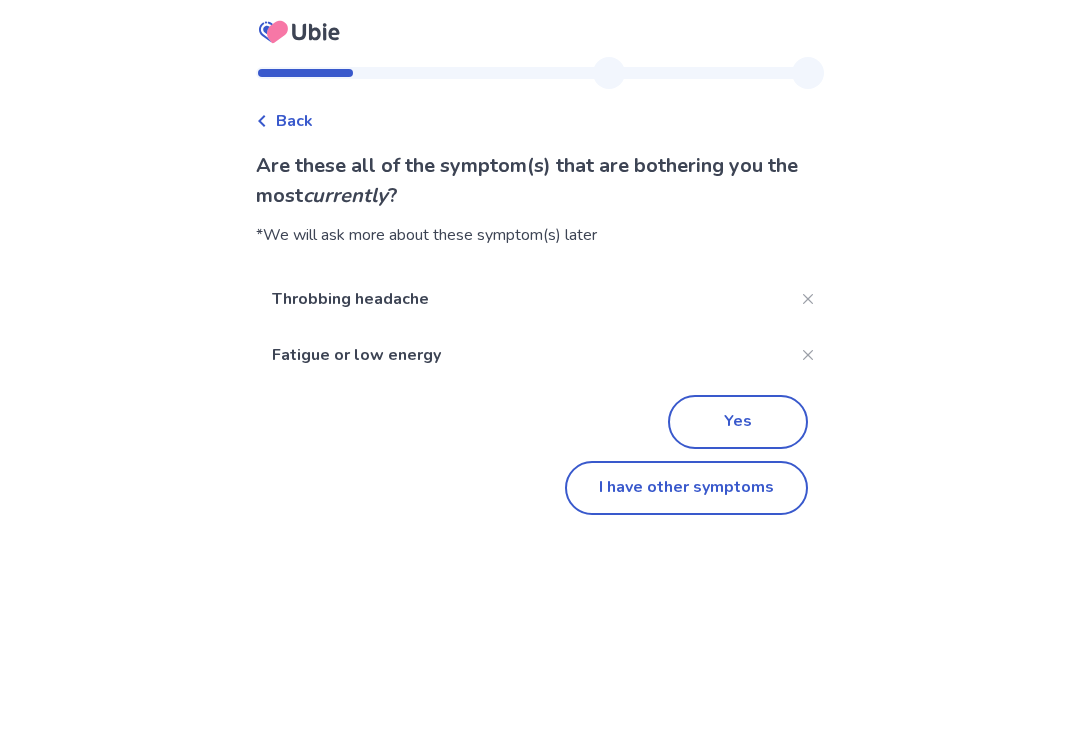 click on "I have other symptoms" 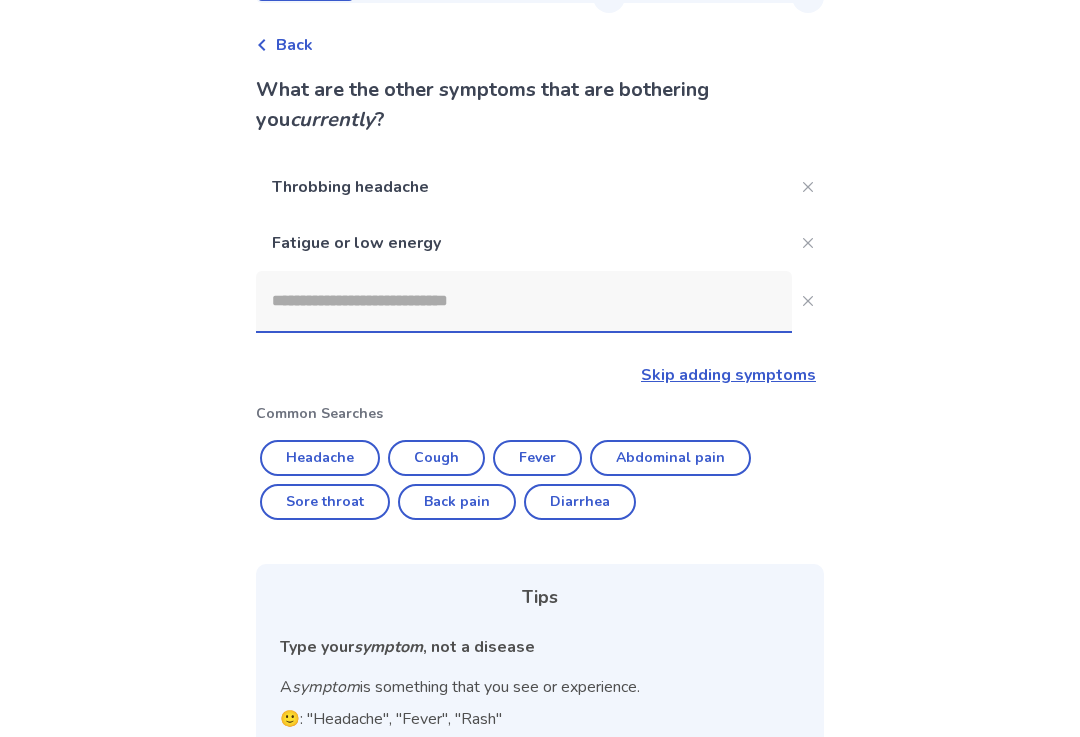scroll, scrollTop: 74, scrollLeft: 0, axis: vertical 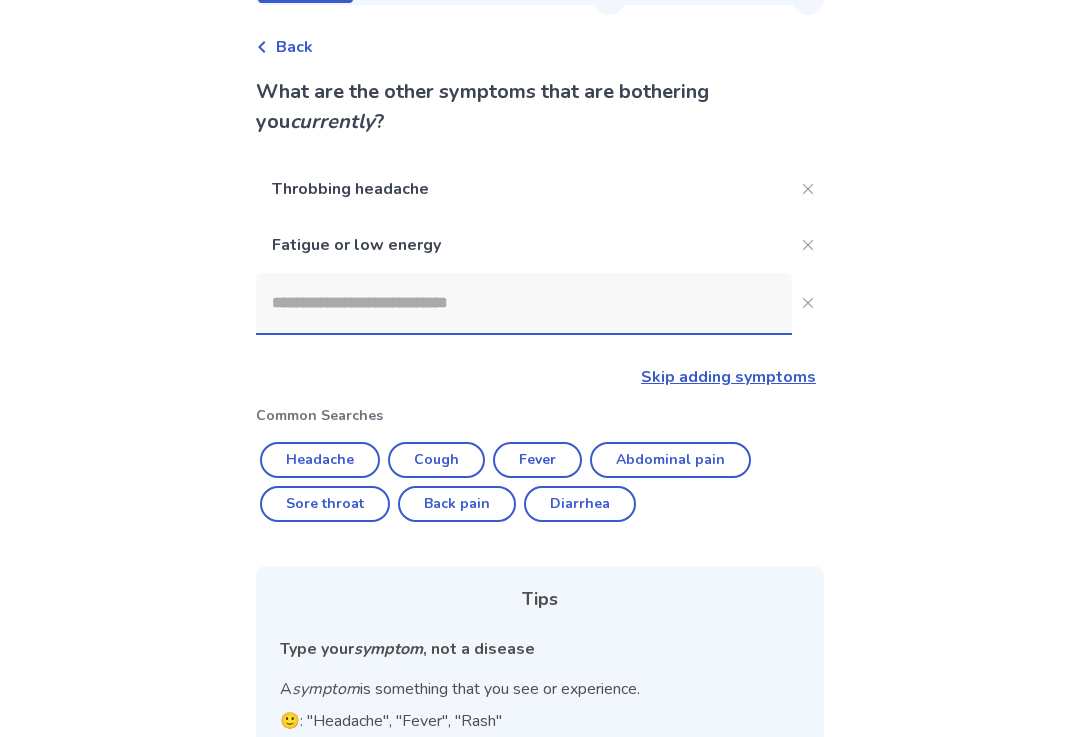click 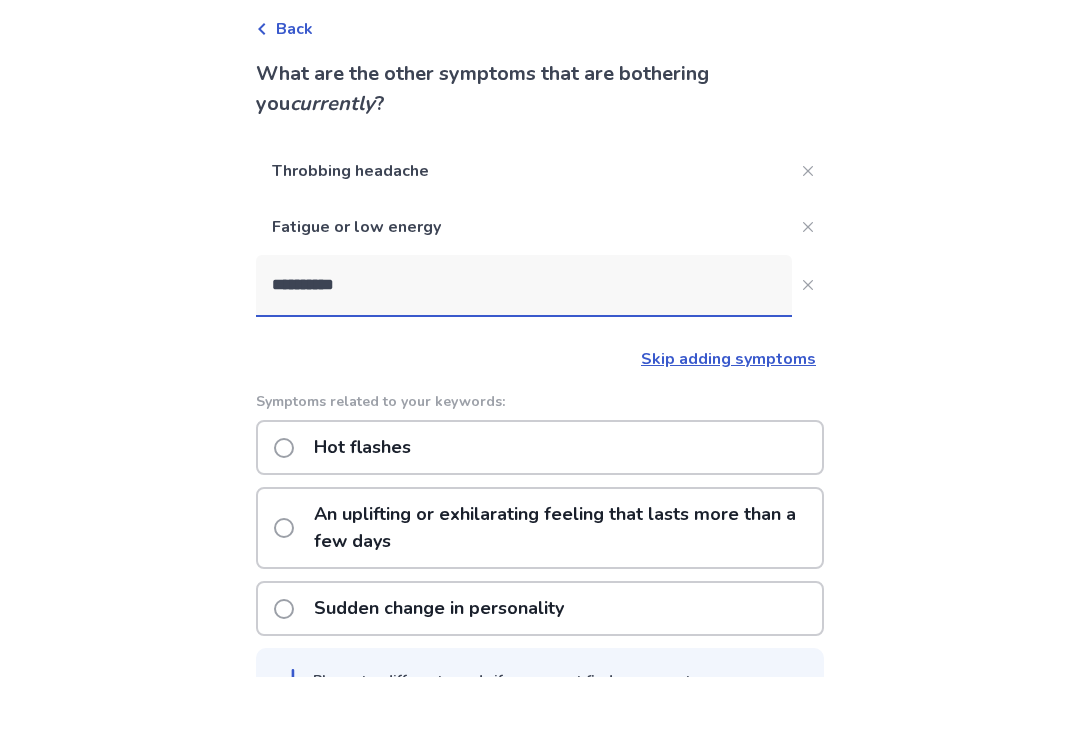 scroll, scrollTop: 92, scrollLeft: 0, axis: vertical 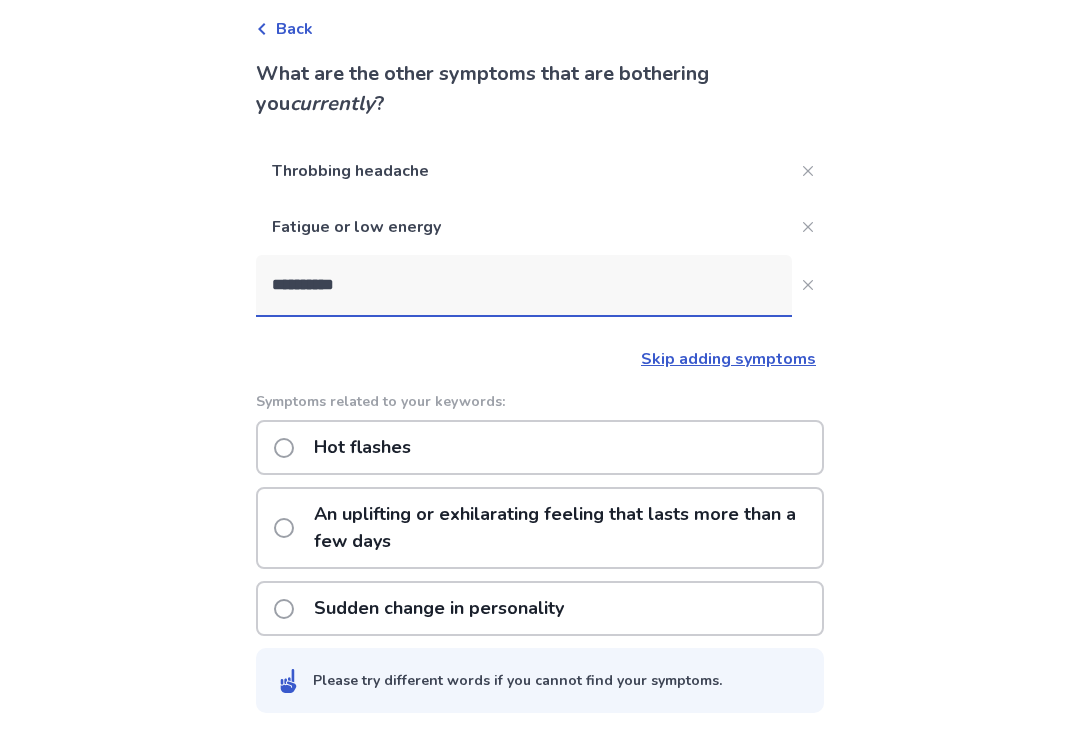 click on "Back What are the other symptoms that are bothering you currently ? Throbbing headache Fatigue or low energy ********* Skip adding symptoms Symptoms related to your keywords: Hot flashes An uplifting or exhilarating feeling that lasts more than a few days Sudden change in personality Please try different words if you cannot find your symptoms." at bounding box center (540, 323) 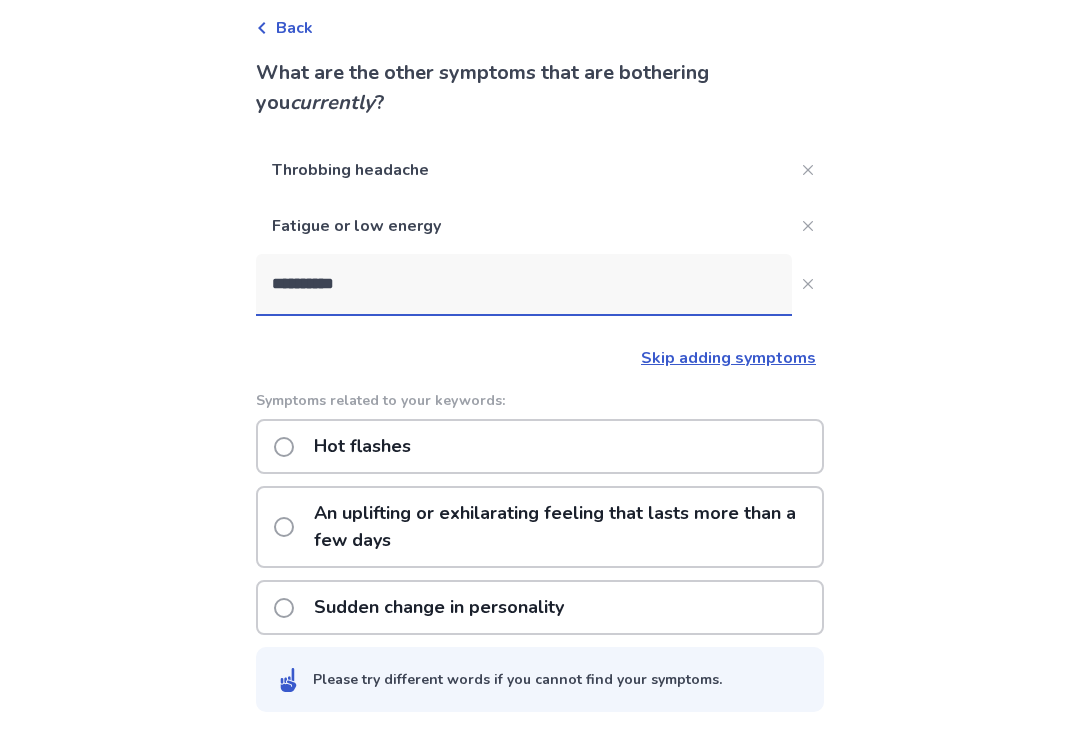 click on "*********" 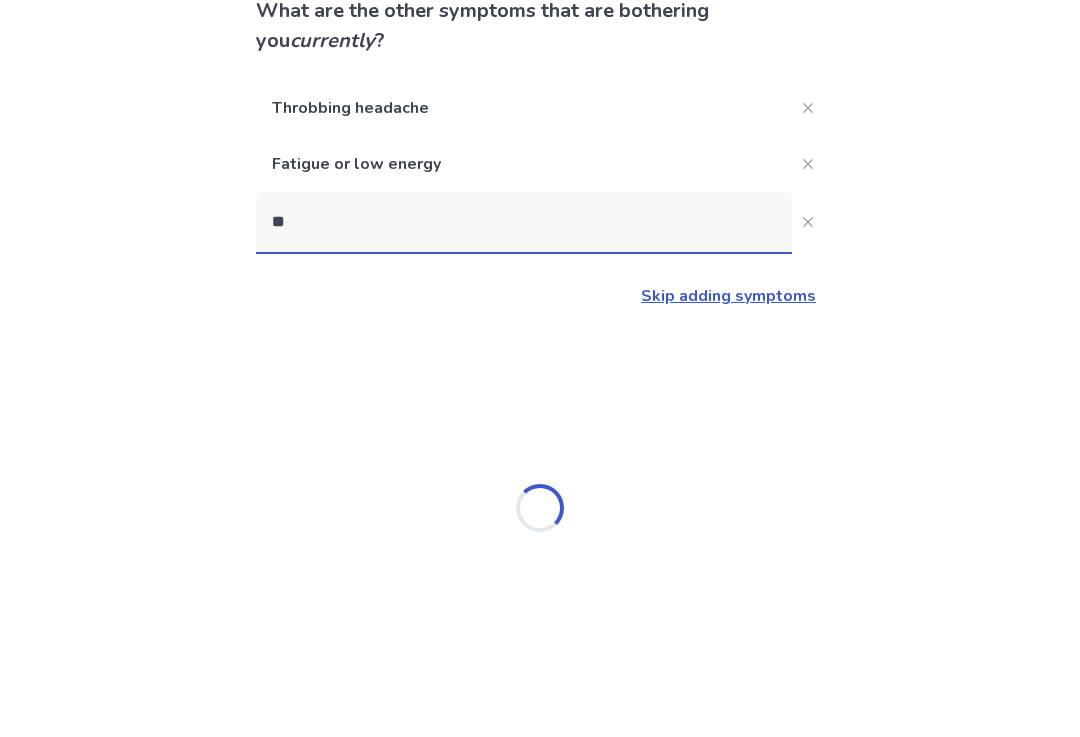 type on "*" 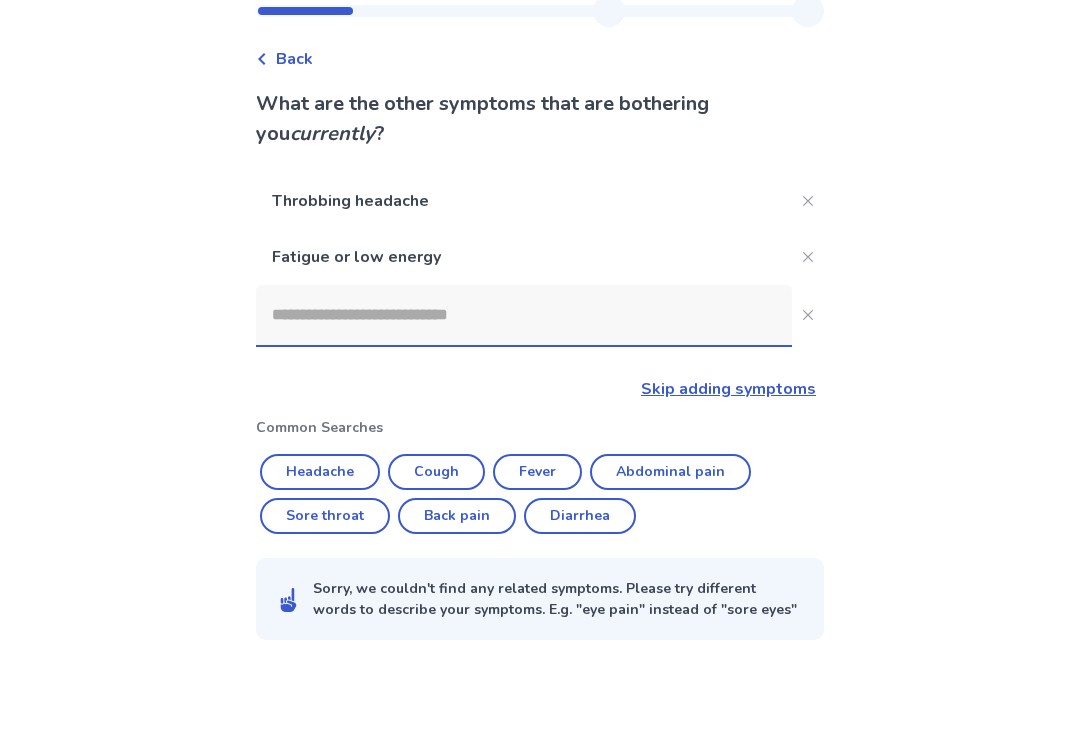 scroll, scrollTop: 33, scrollLeft: 0, axis: vertical 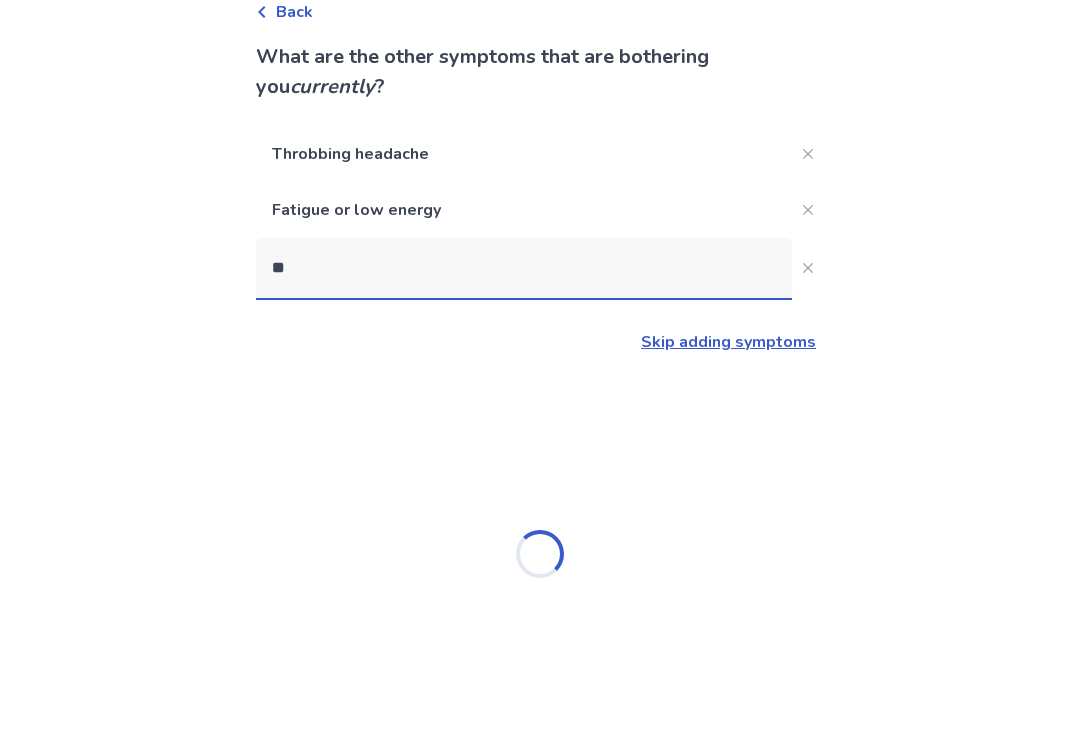 type on "***" 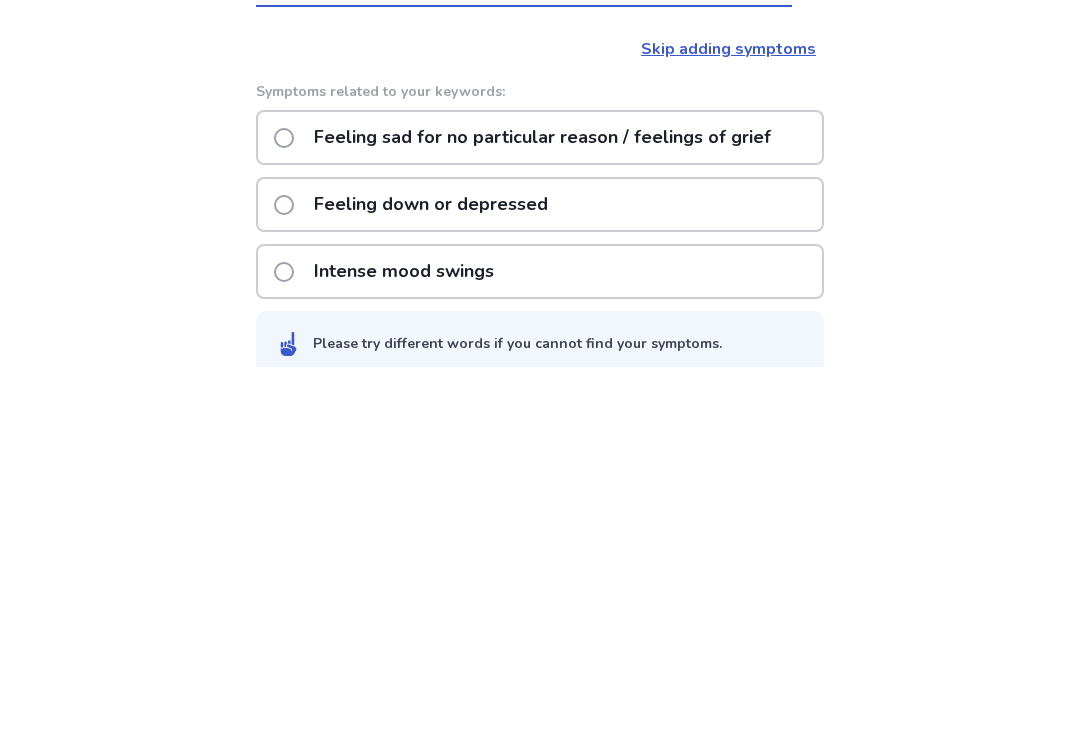 click on "Feeling sad for no particular reason / feelings of grief" 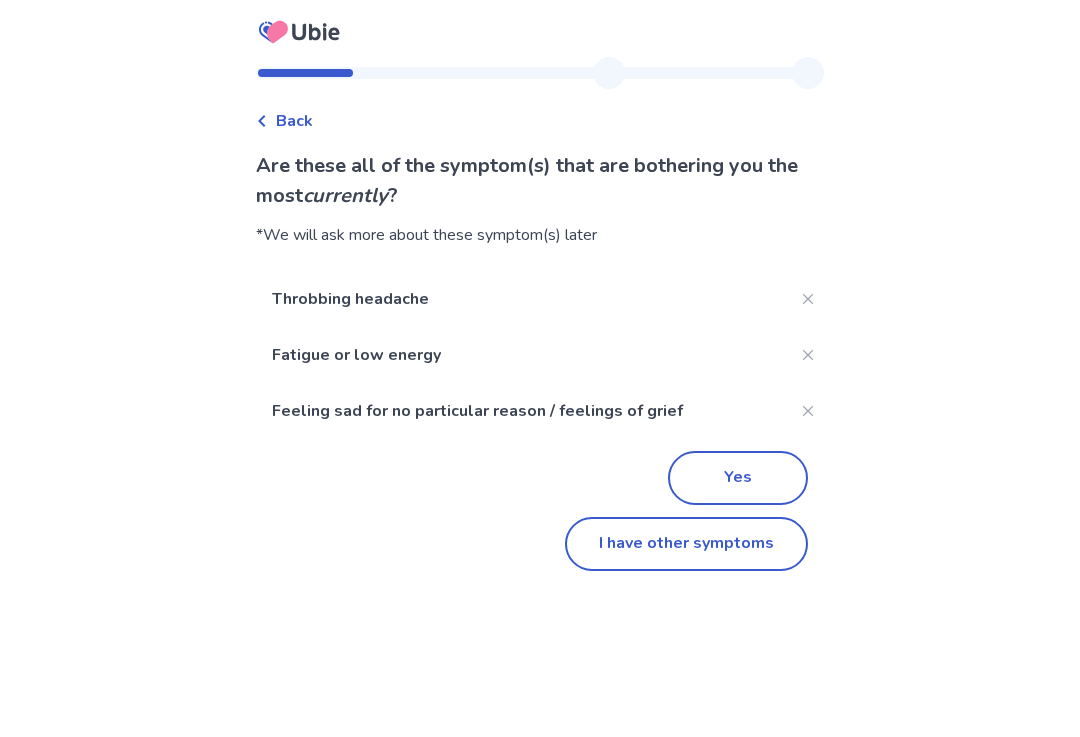 click on "Yes" 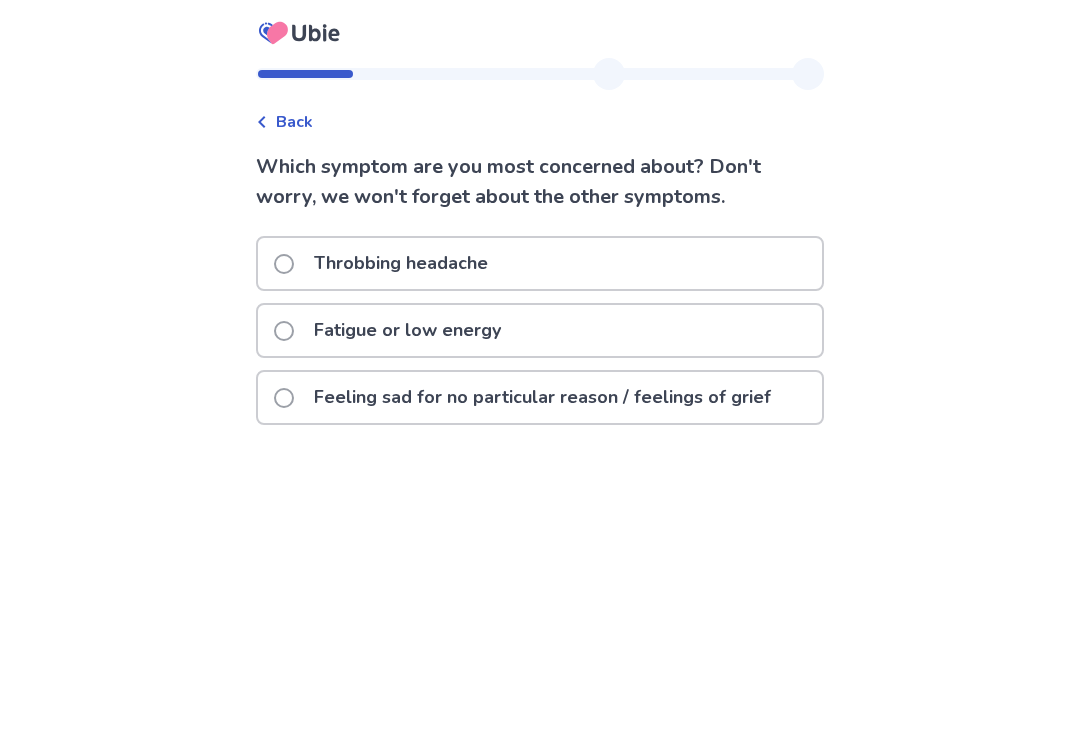 click on "Fatigue or low energy" 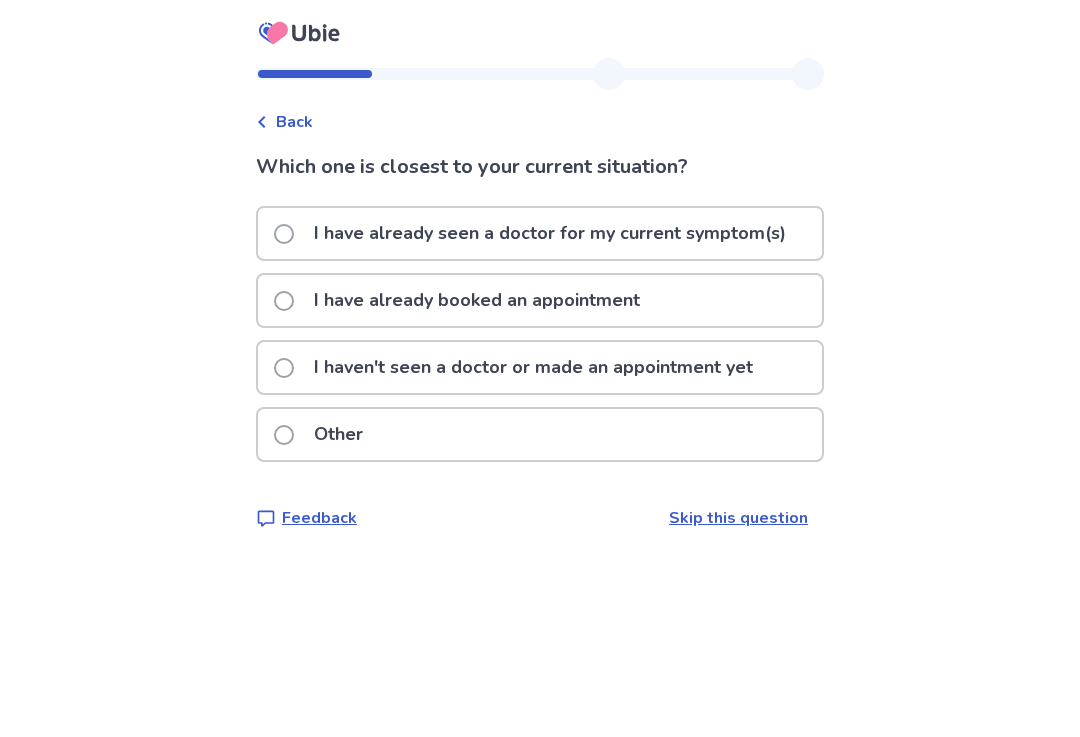 click on "I haven't seen a doctor or made an appointment yet" at bounding box center [533, 367] 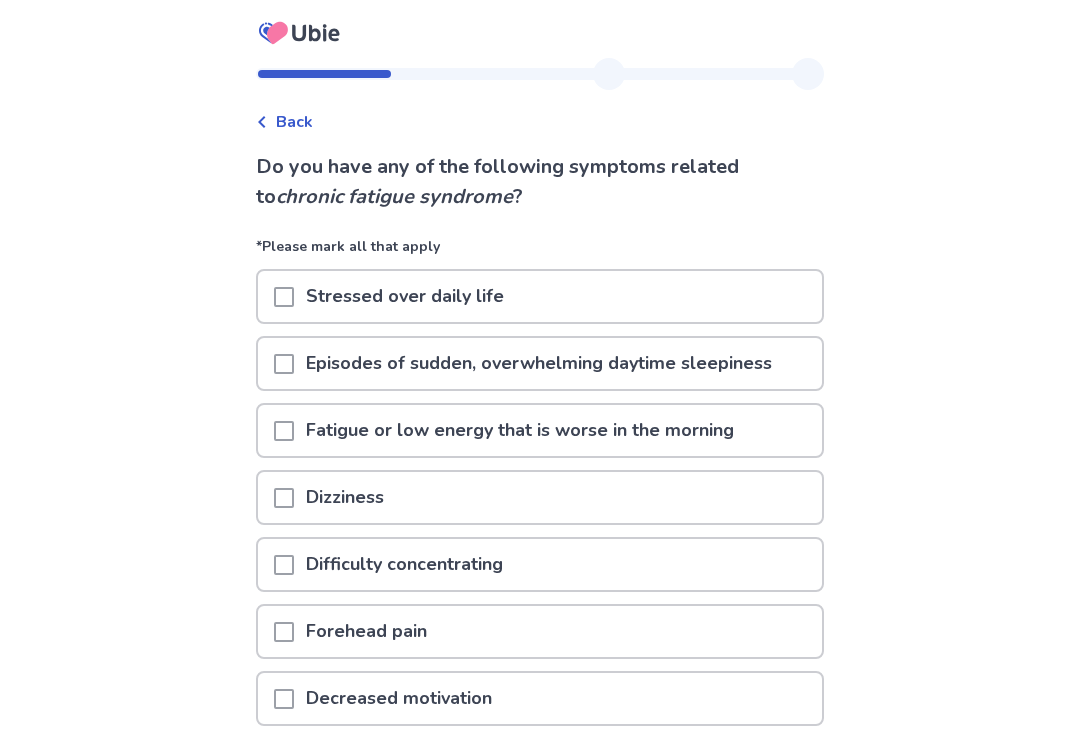 click on "Stressed over daily life" at bounding box center [540, 296] 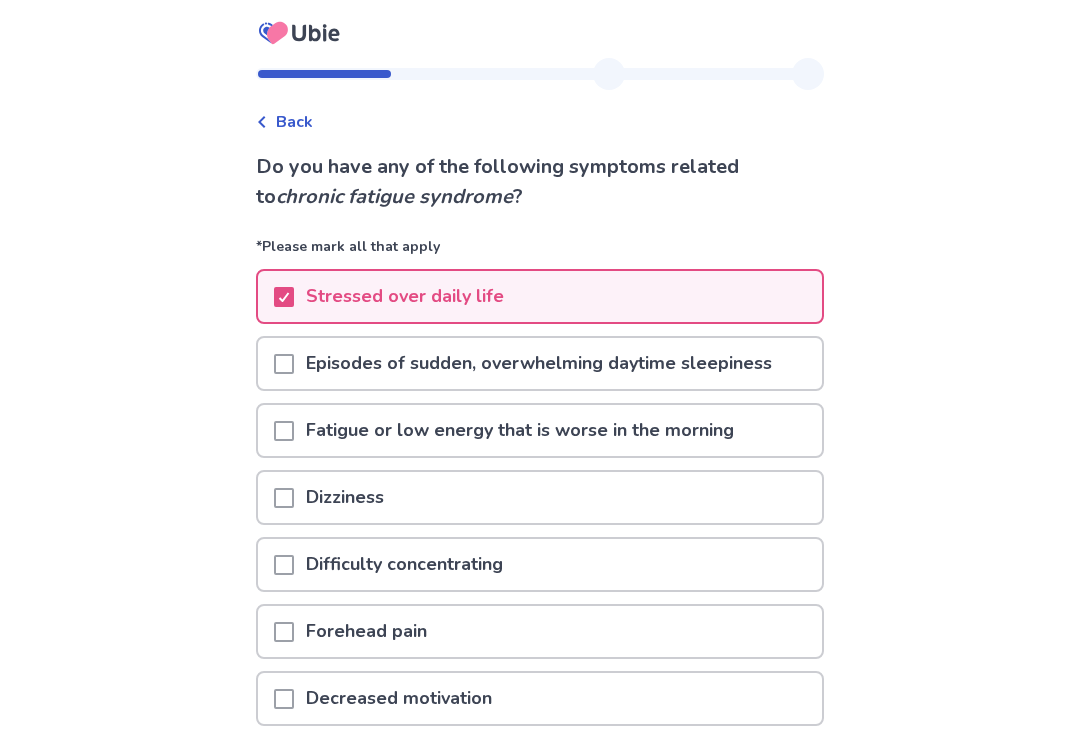 click on "Episodes of sudden, overwhelming daytime sleepiness" at bounding box center [539, 363] 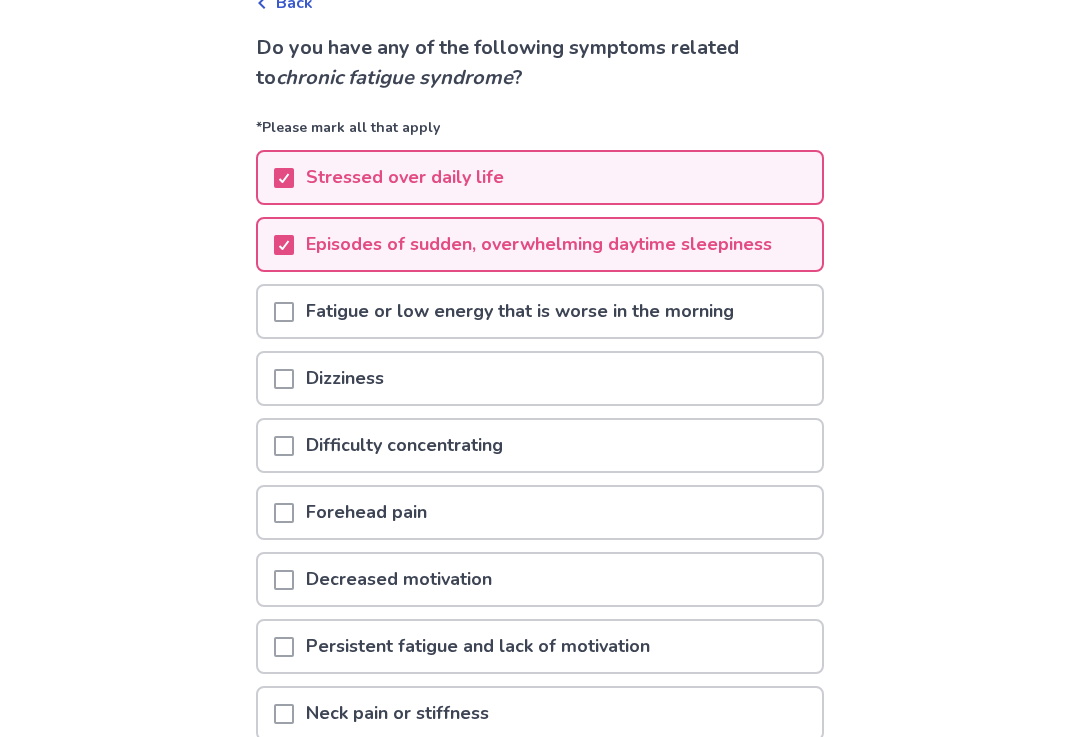 click on "Fatigue or low energy that is worse in the morning" at bounding box center [520, 312] 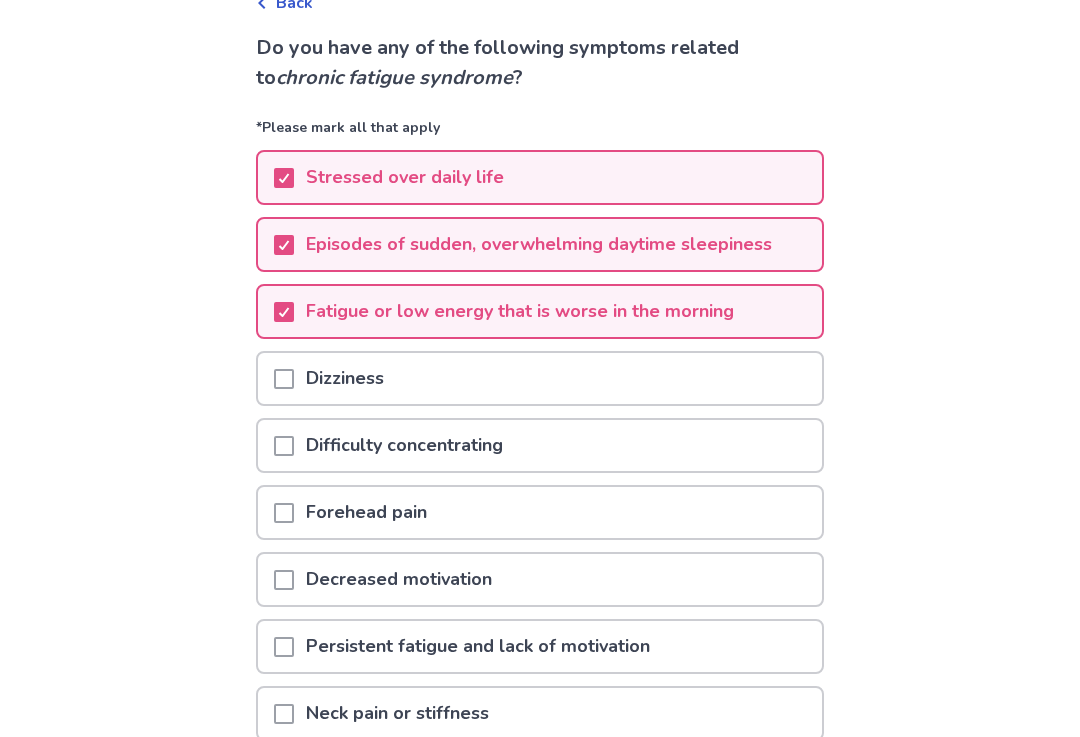scroll, scrollTop: 119, scrollLeft: 0, axis: vertical 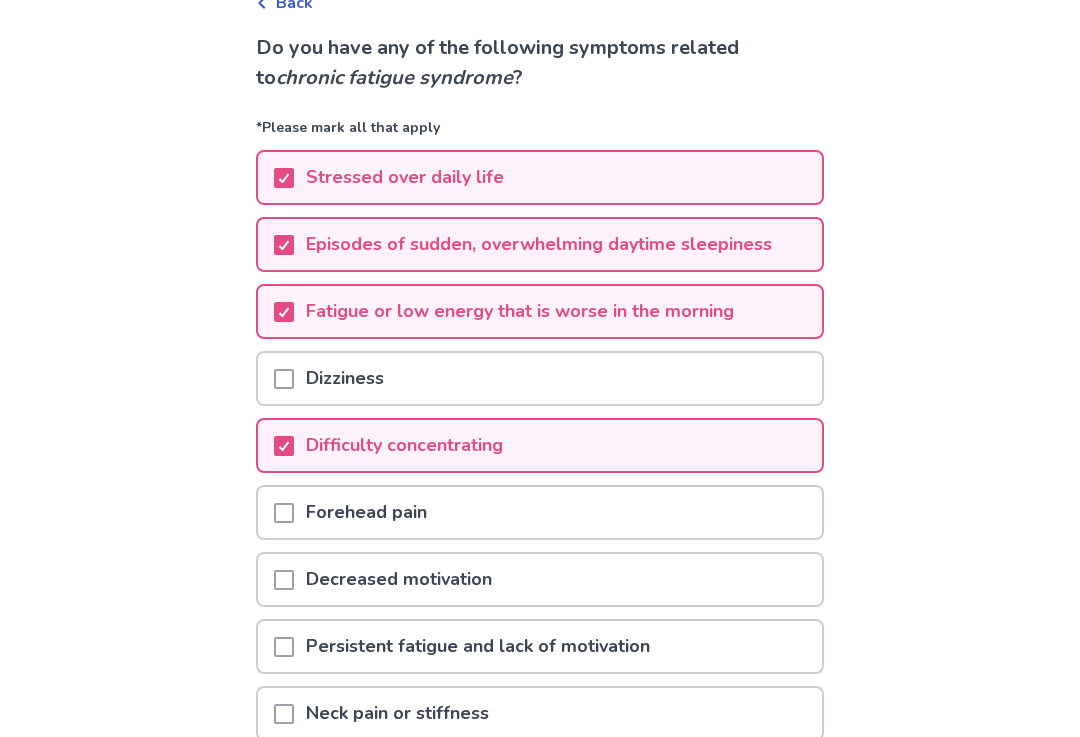 click on "Forehead pain" at bounding box center (540, 512) 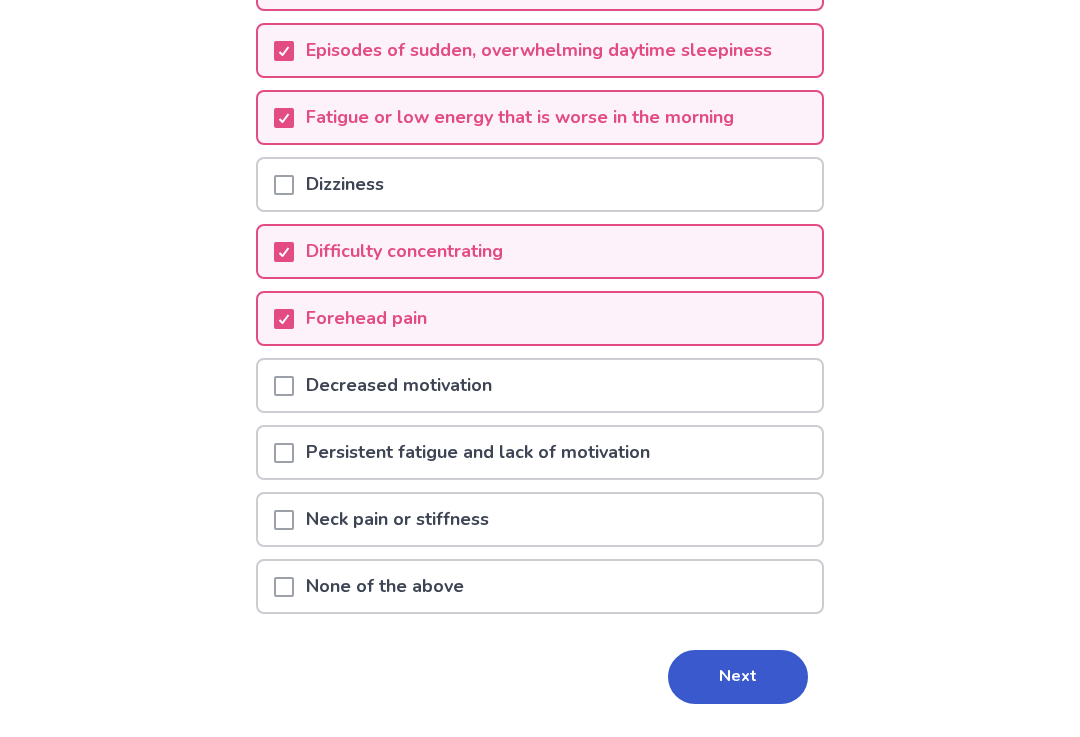 scroll, scrollTop: 335, scrollLeft: 0, axis: vertical 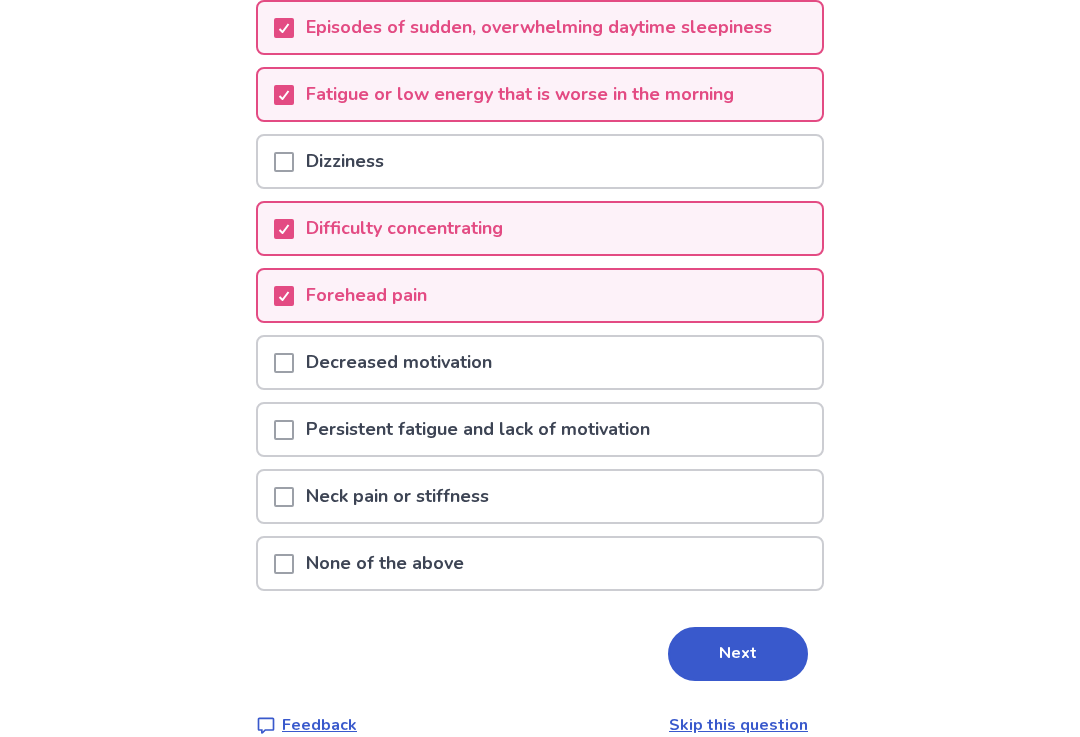 click on "Decreased motivation" at bounding box center (540, 363) 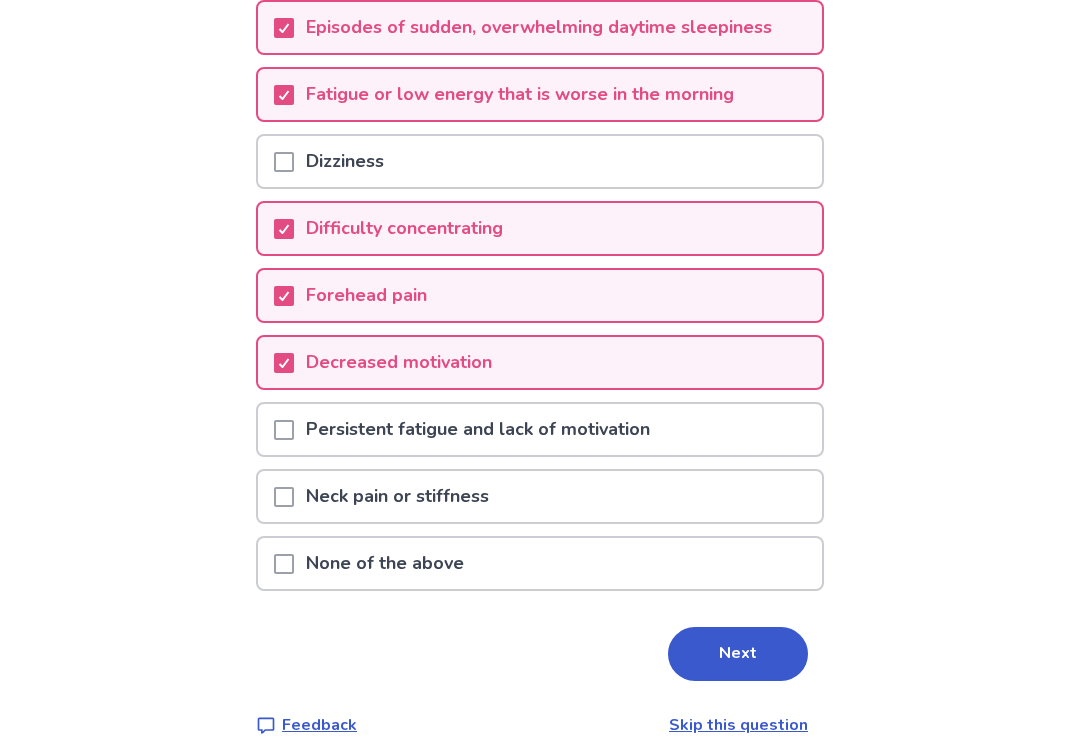 scroll, scrollTop: 335, scrollLeft: 0, axis: vertical 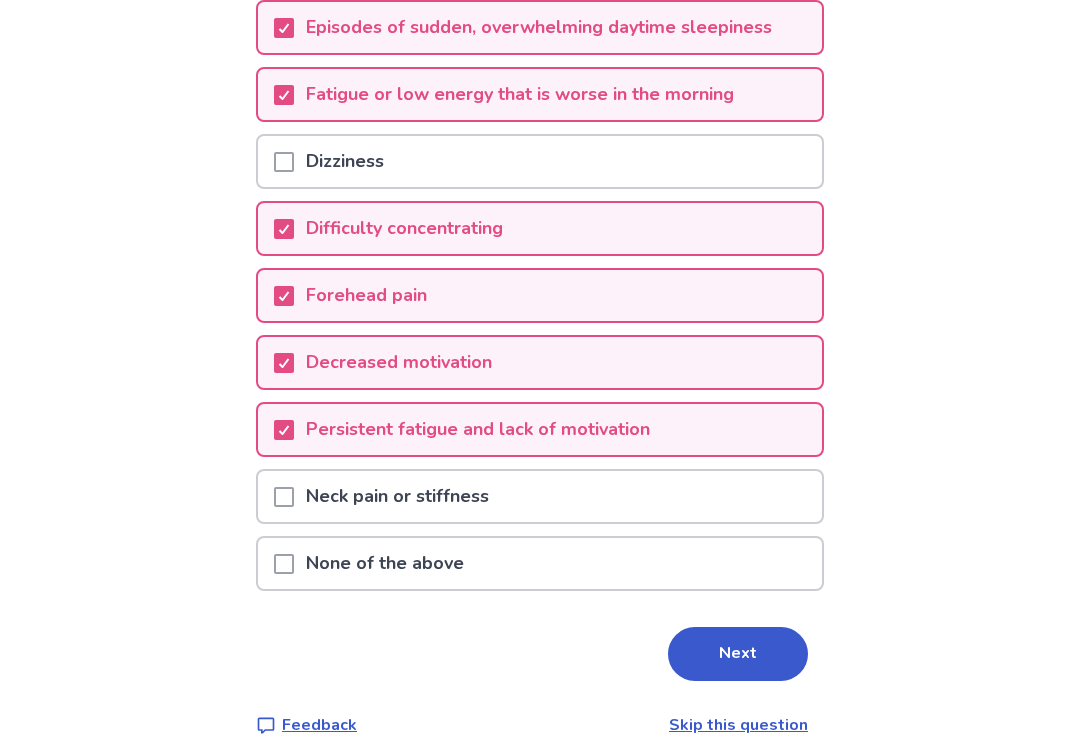 click on "Next" at bounding box center (738, 655) 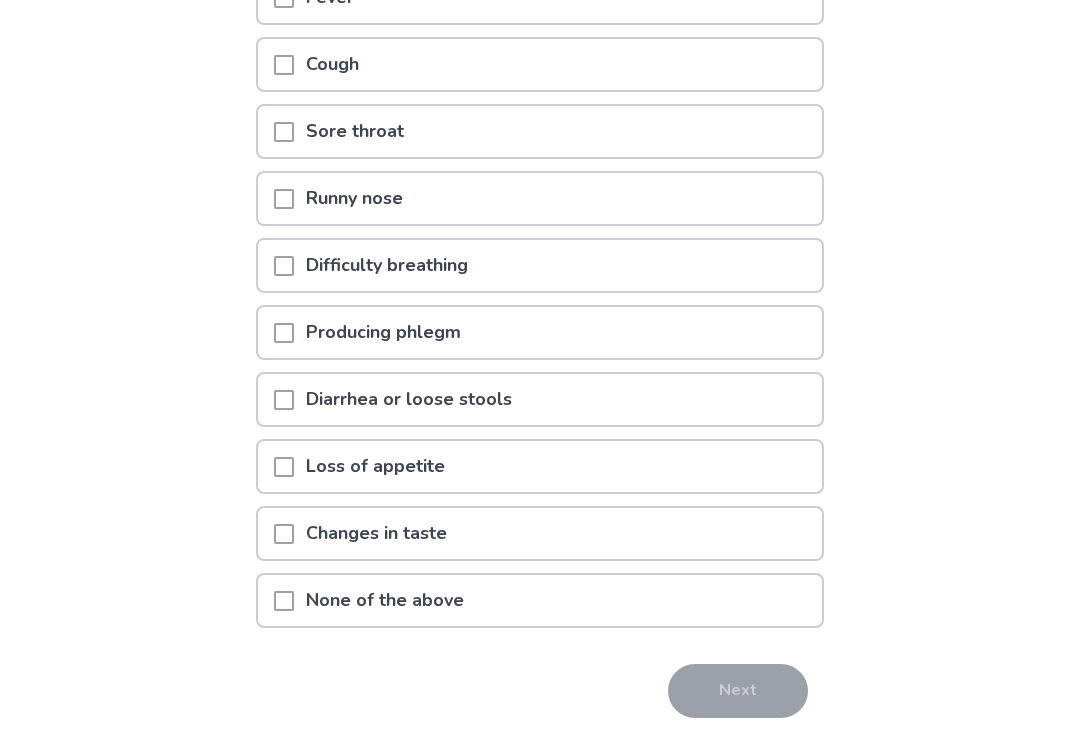 scroll, scrollTop: 335, scrollLeft: 0, axis: vertical 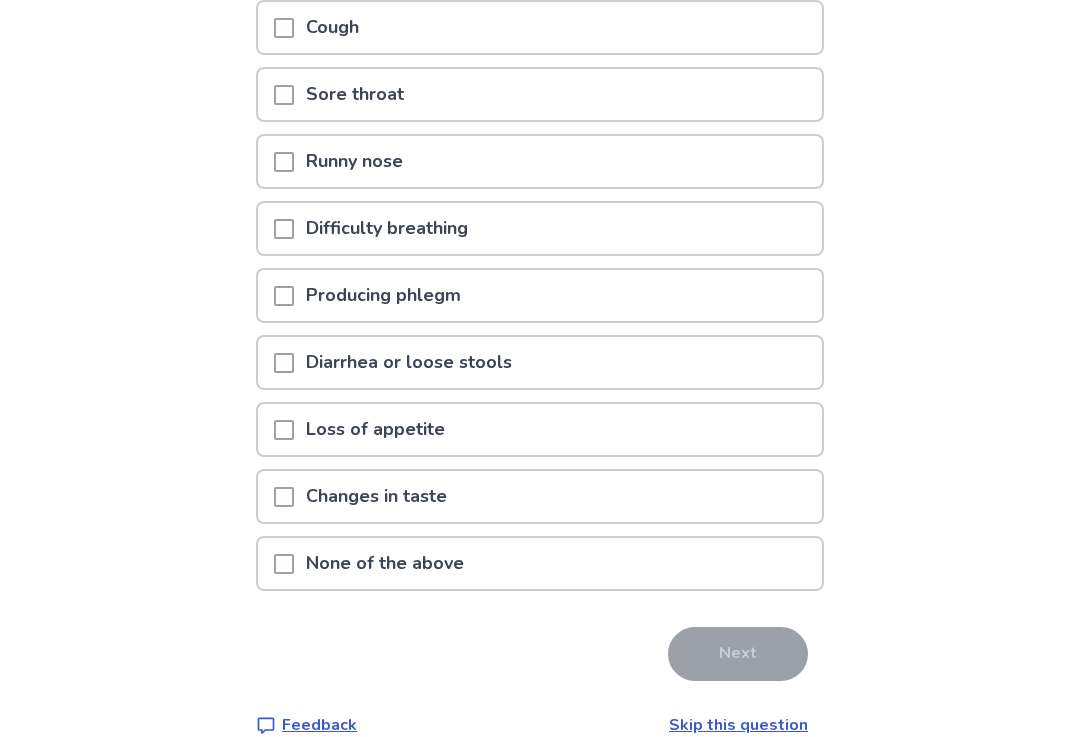click on "None of the above" at bounding box center (540, 564) 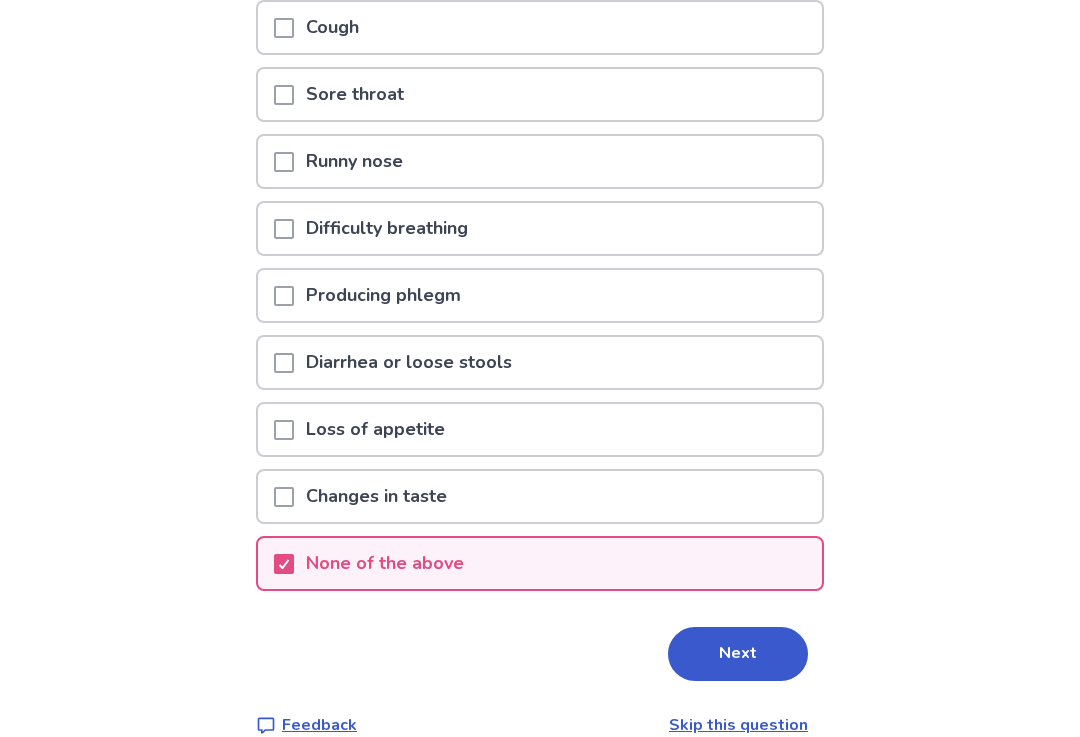 scroll, scrollTop: 335, scrollLeft: 0, axis: vertical 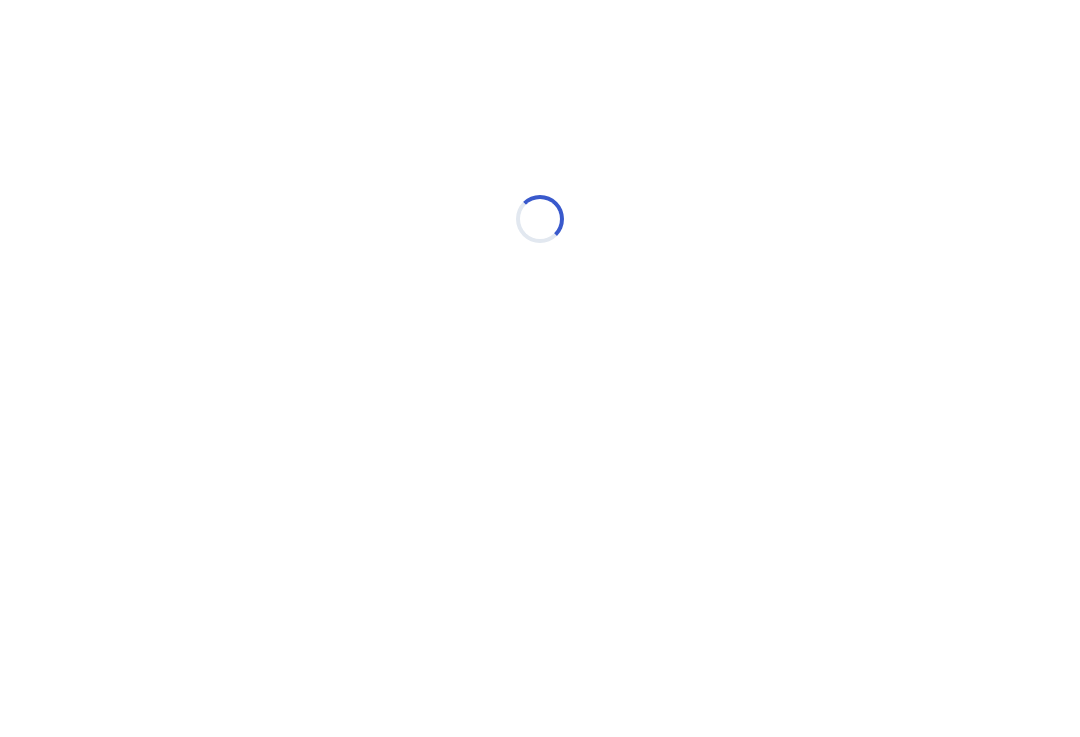 select on "*" 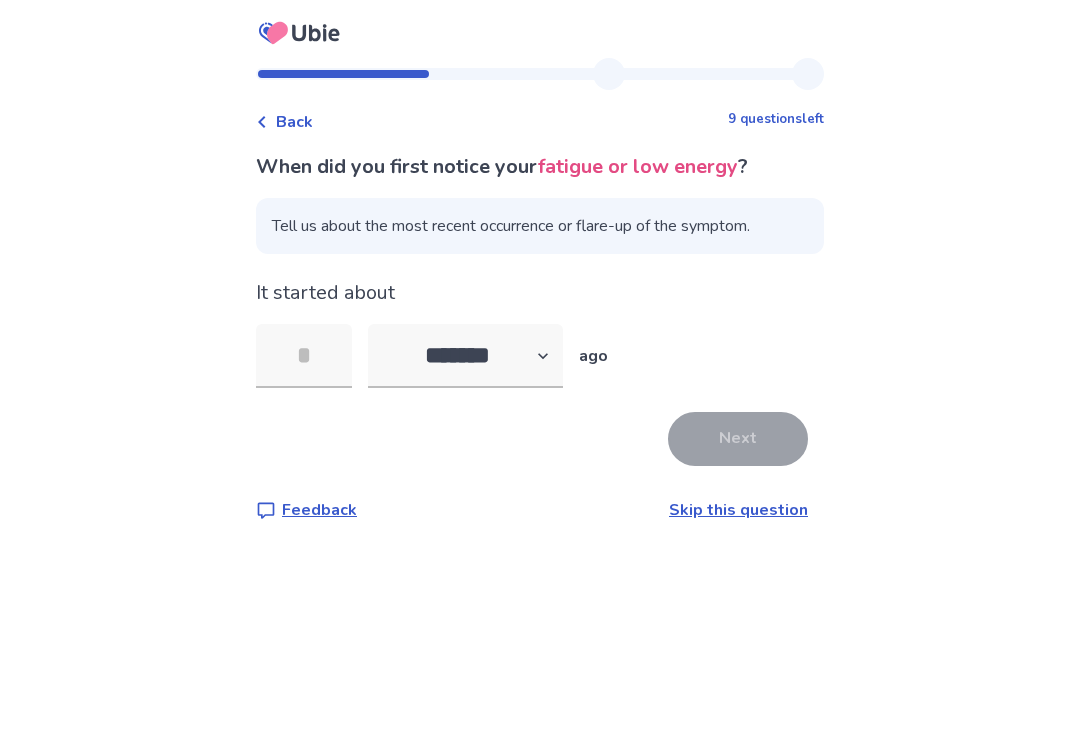 click at bounding box center [304, 356] 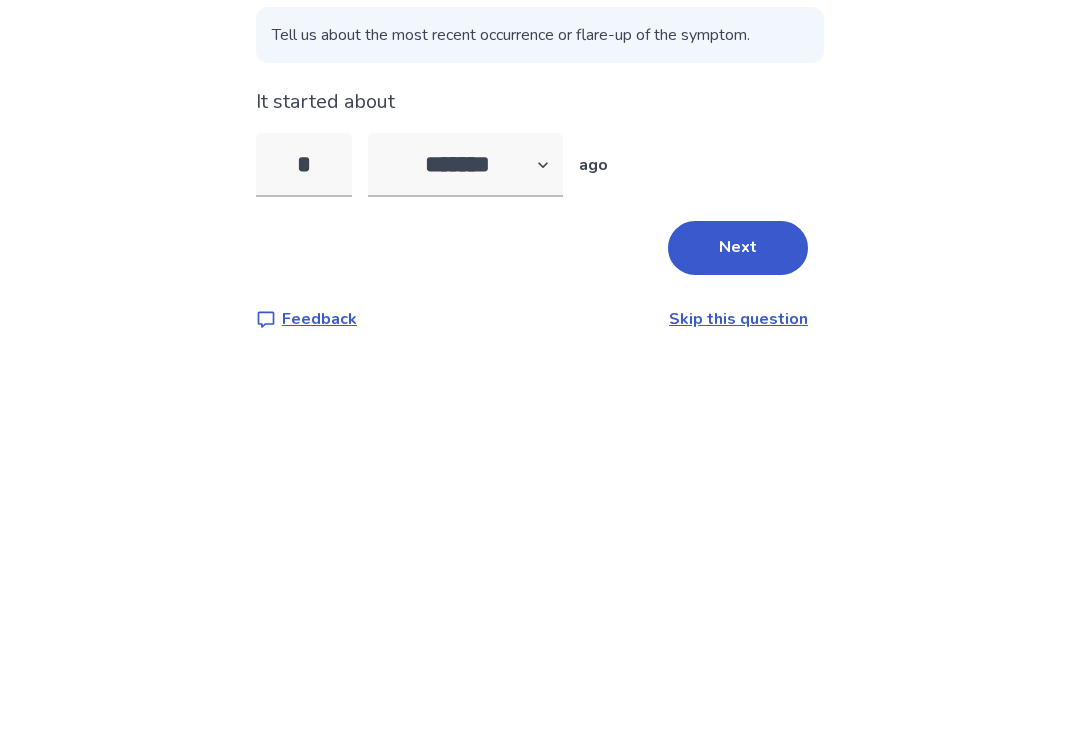 type on "**" 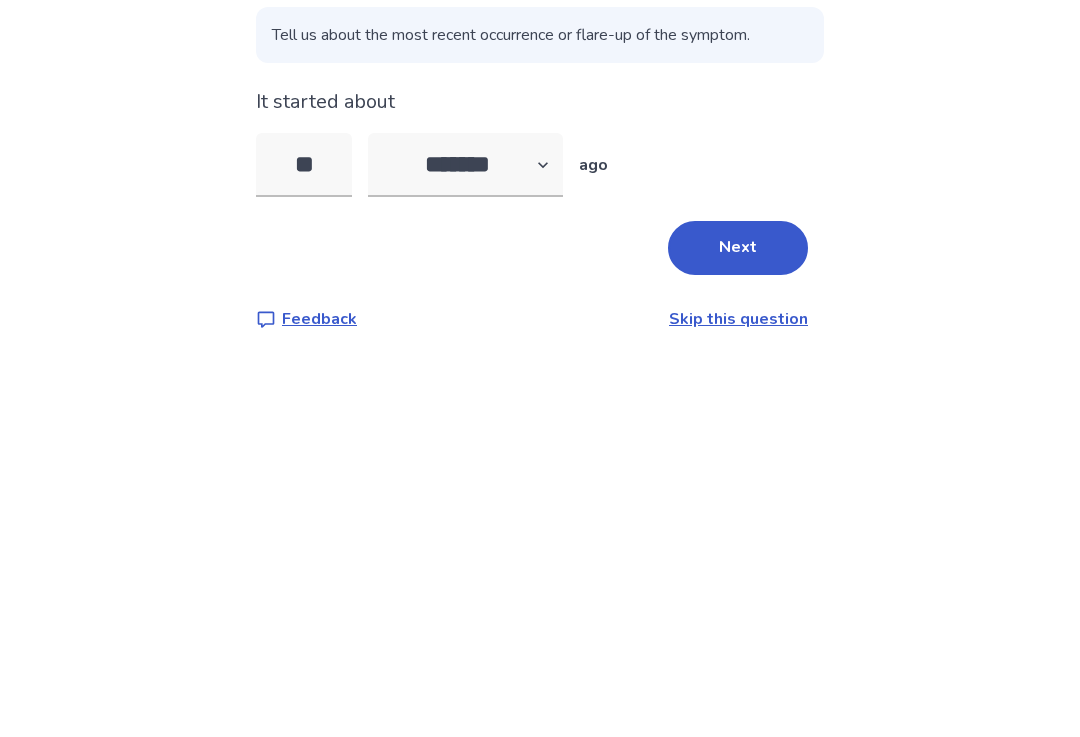 click on "Next" at bounding box center (738, 439) 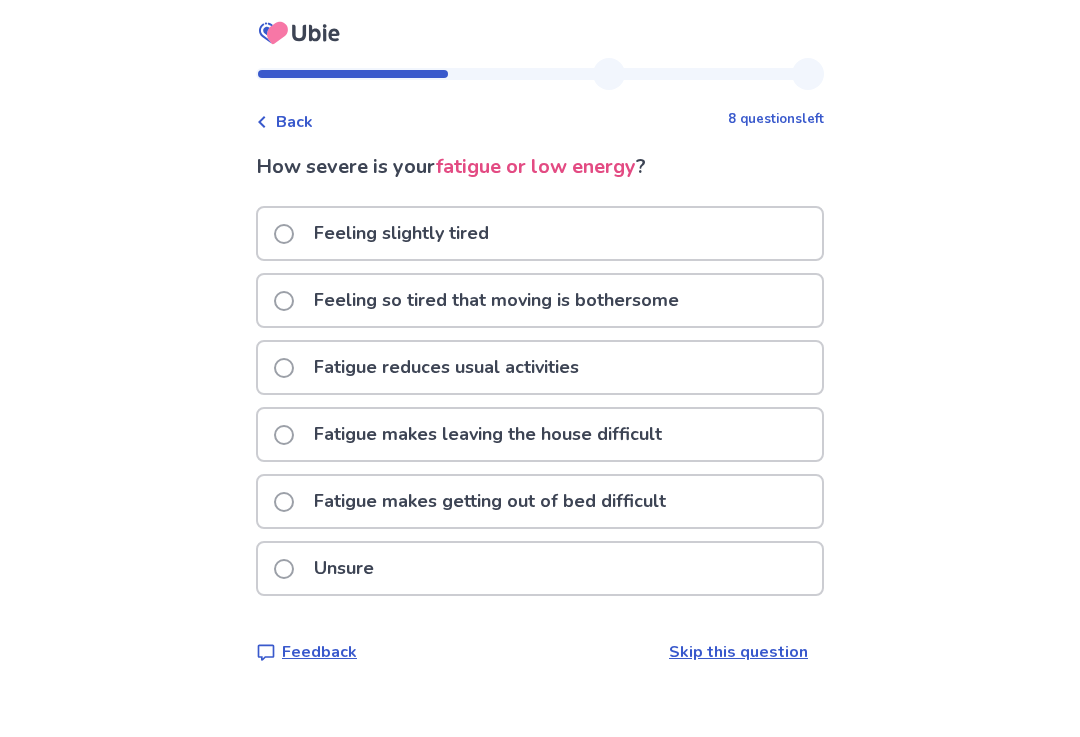 click on "Fatigue reduces usual activities" at bounding box center (540, 367) 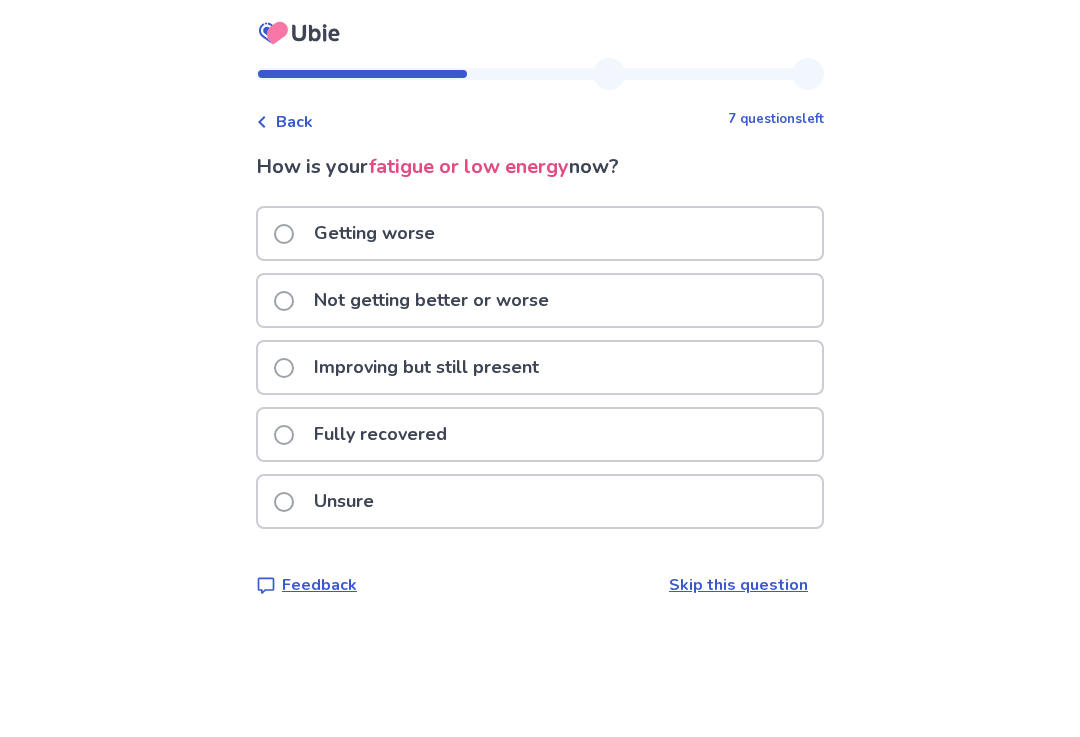 click on "Getting worse" at bounding box center (540, 233) 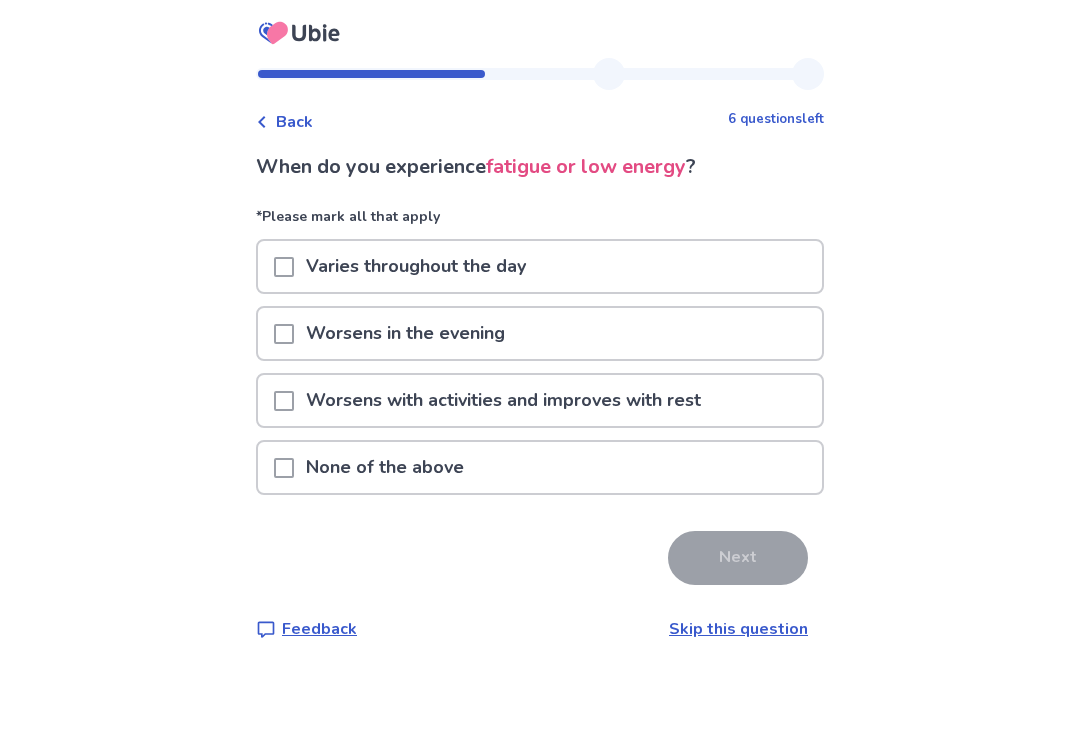 click on "Varies throughout the day" at bounding box center (540, 266) 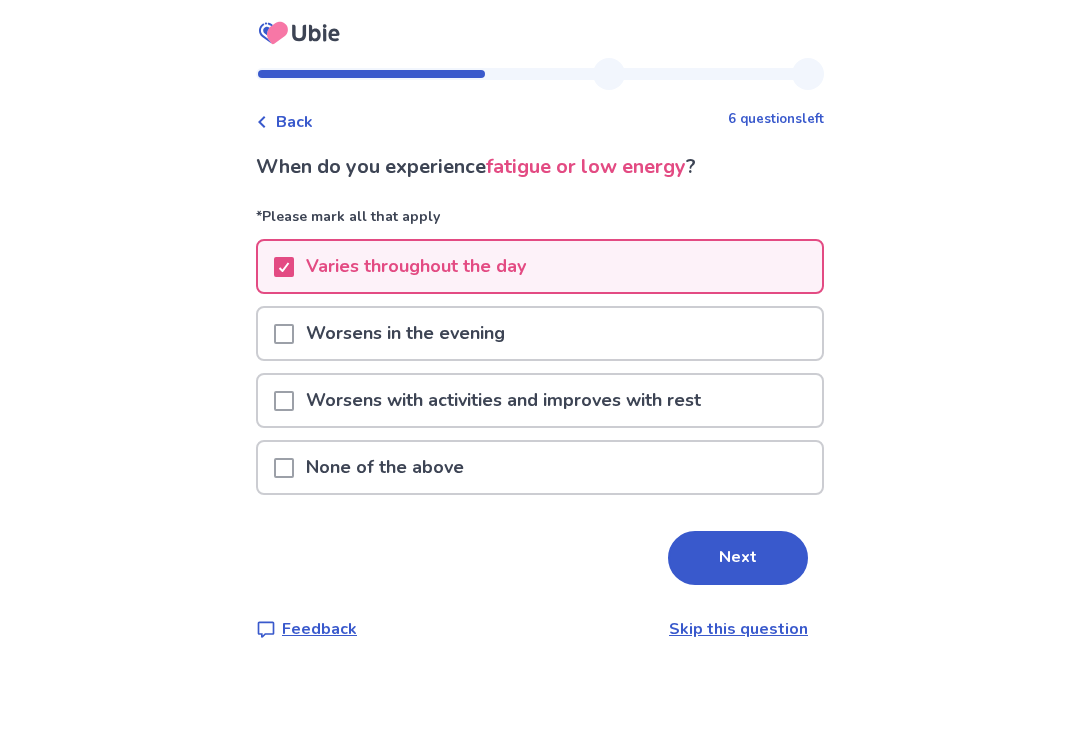 click on "Next" at bounding box center (738, 558) 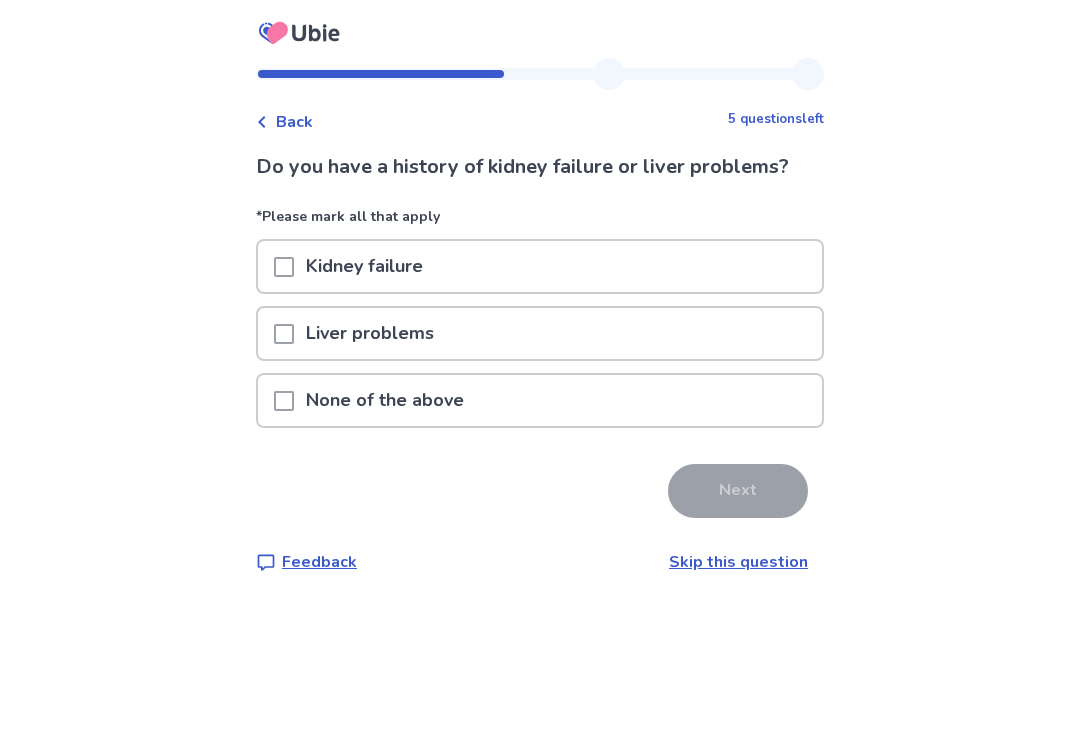 click on "None of the above" at bounding box center (540, 400) 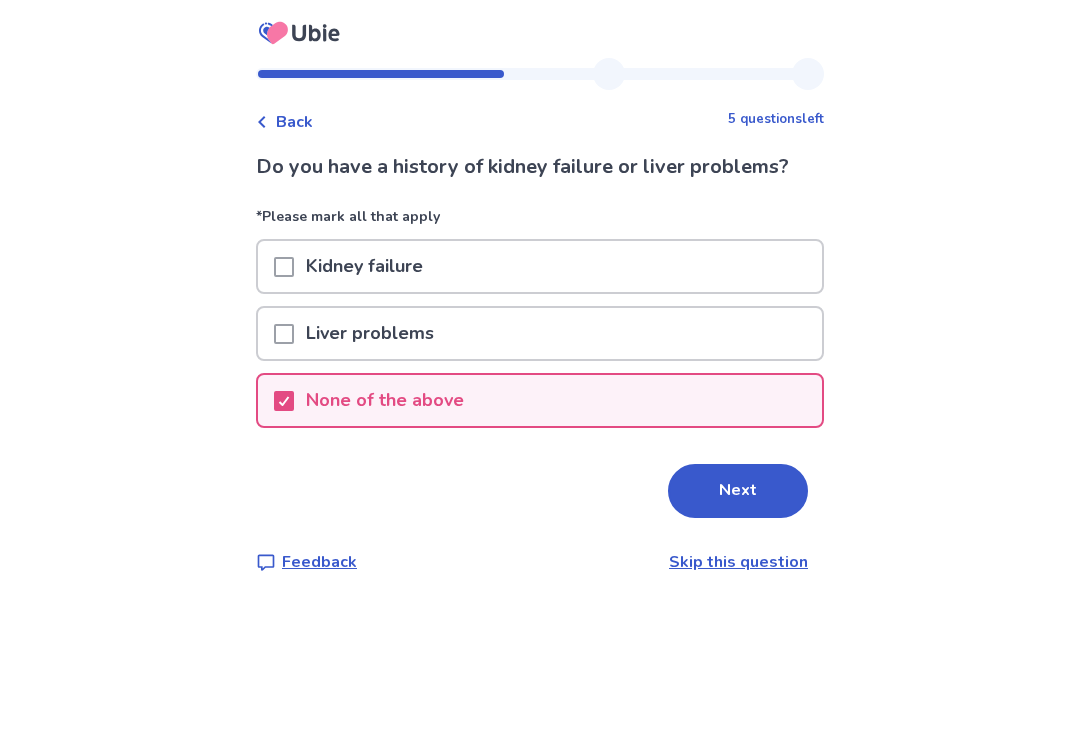 click on "Next" at bounding box center (738, 491) 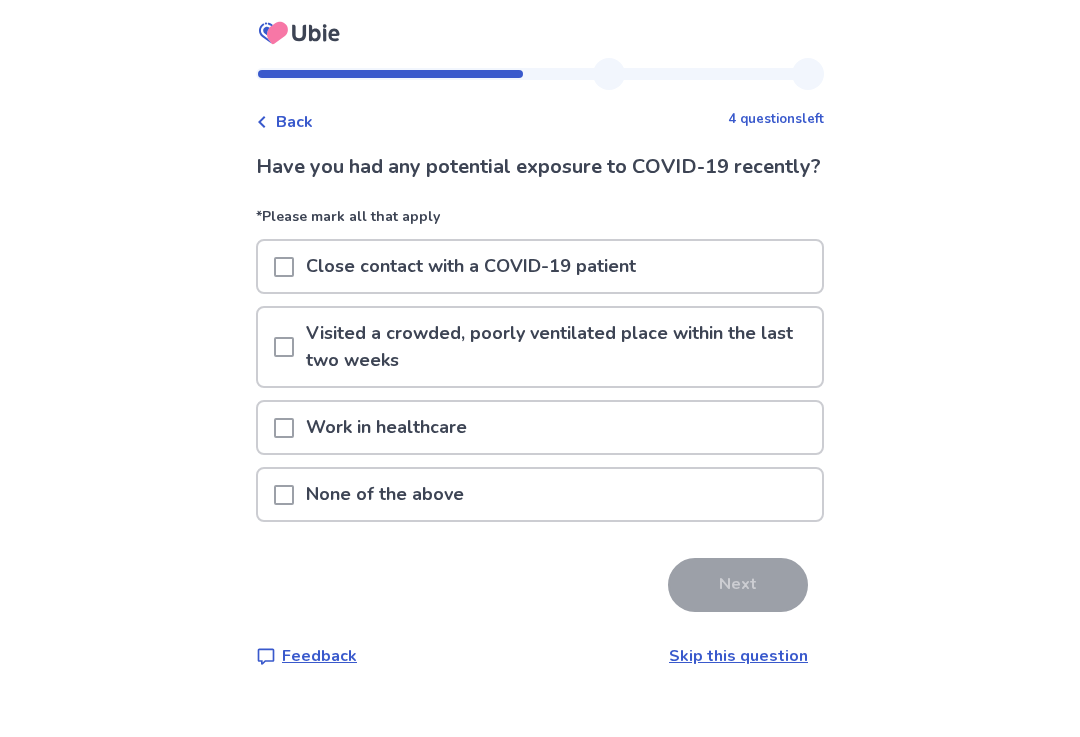 click on "None of the above" at bounding box center (540, 494) 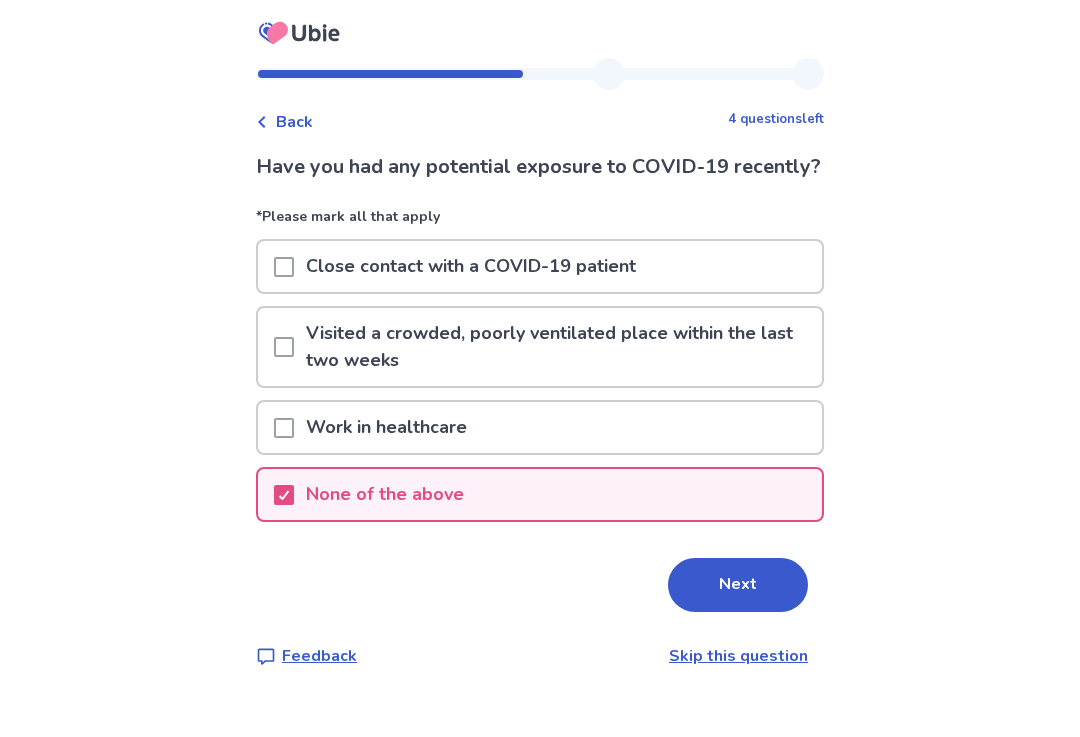 click on "Next" at bounding box center [738, 585] 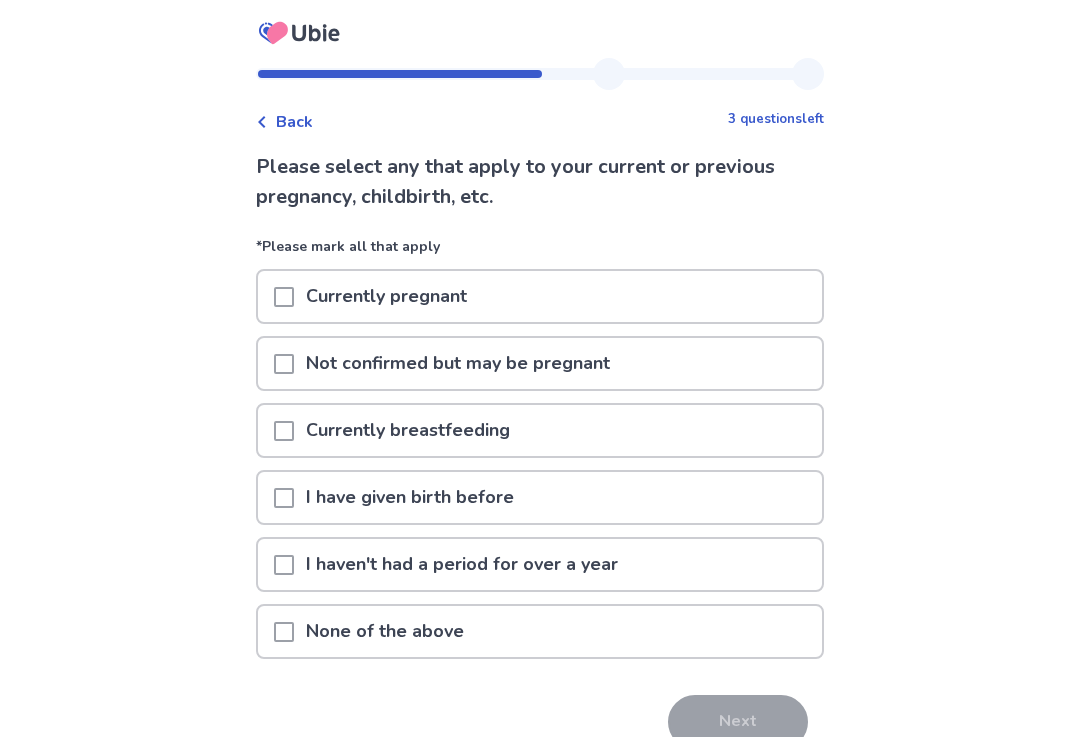 click on "None of the above" at bounding box center (540, 631) 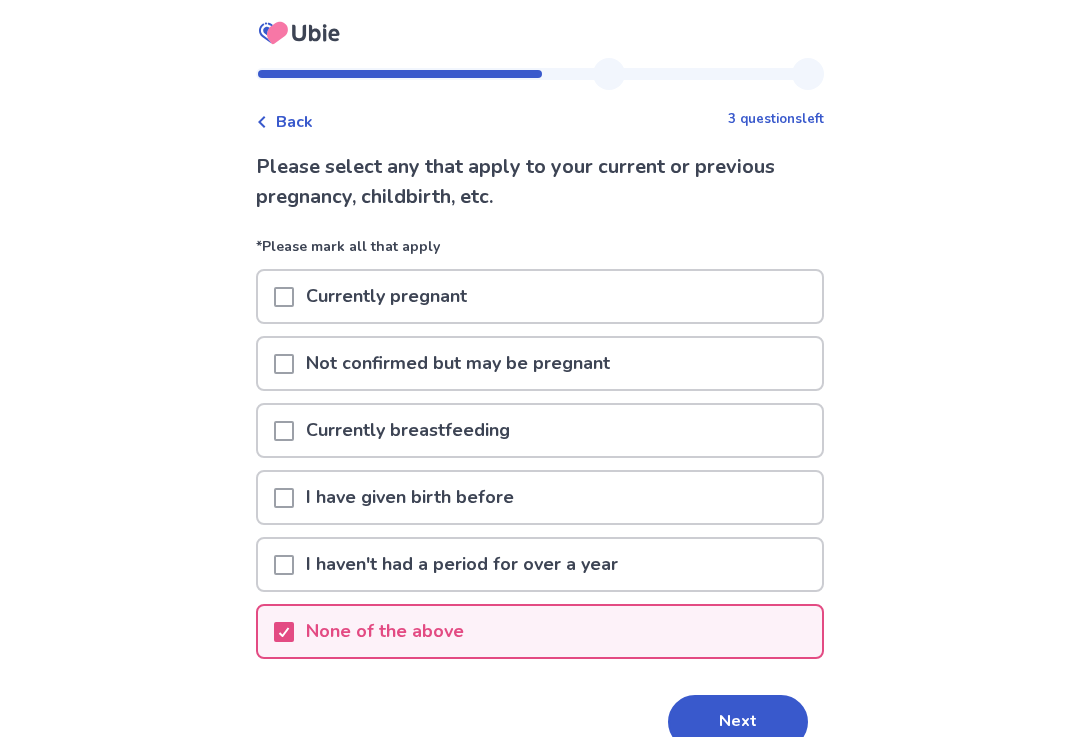click on "Next" at bounding box center (738, 722) 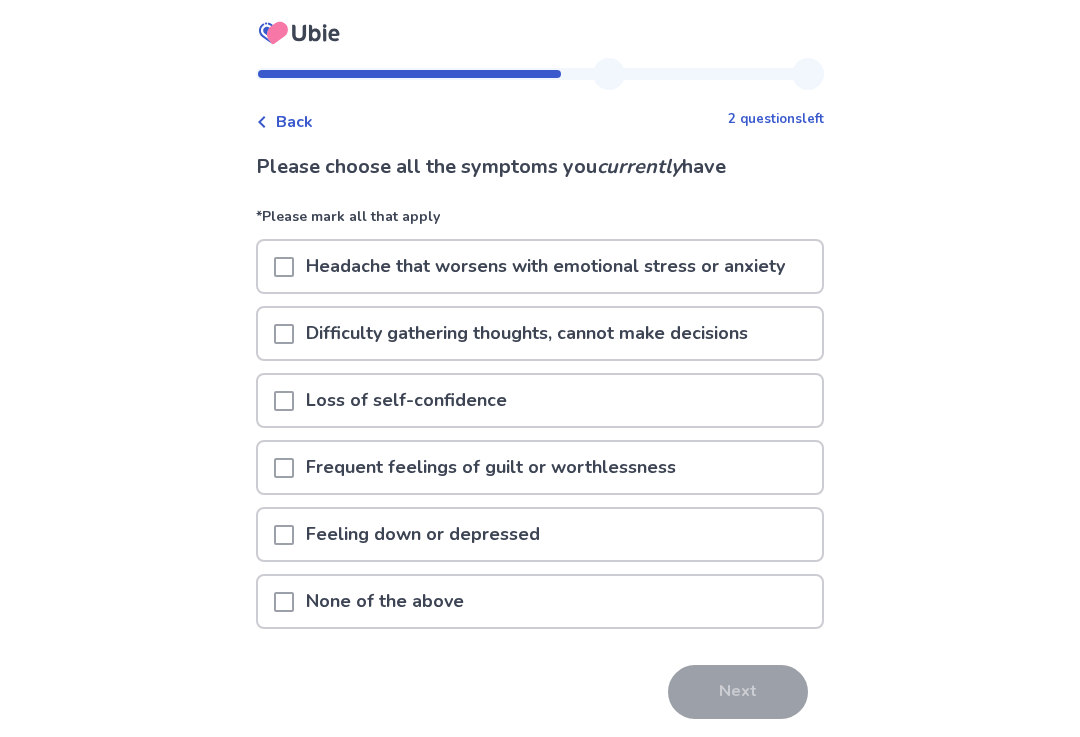 click on "Headache that worsens with emotional stress or anxiety" at bounding box center [545, 266] 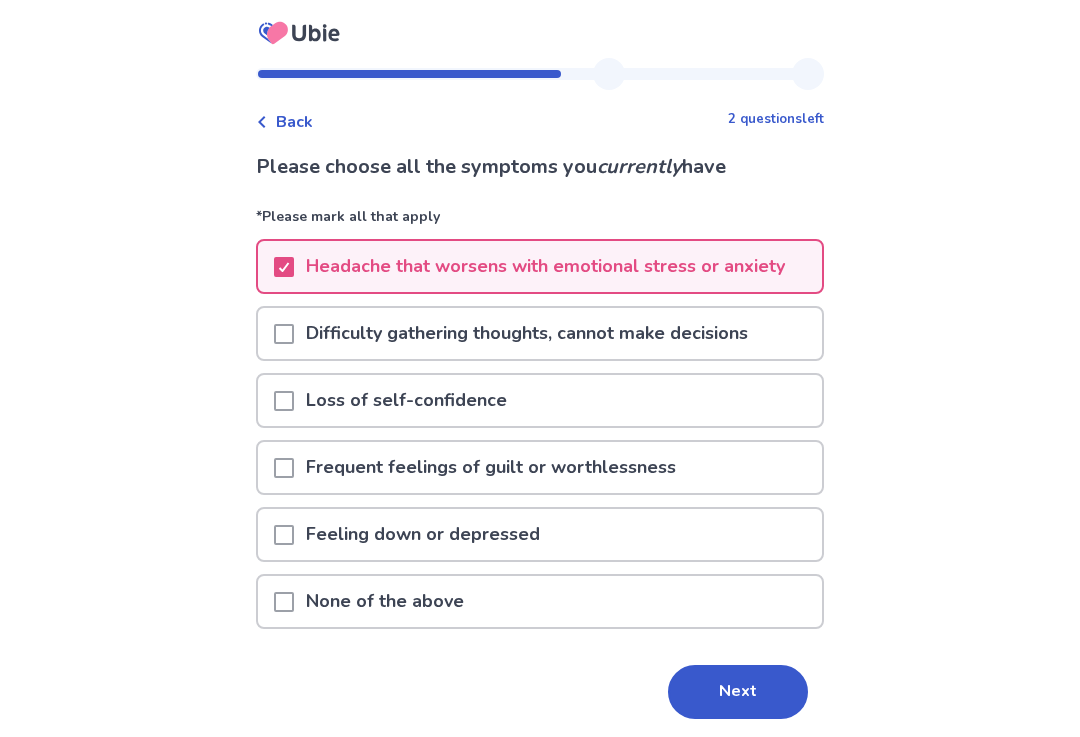click on "Difficulty gathering thoughts, cannot make decisions" at bounding box center [527, 333] 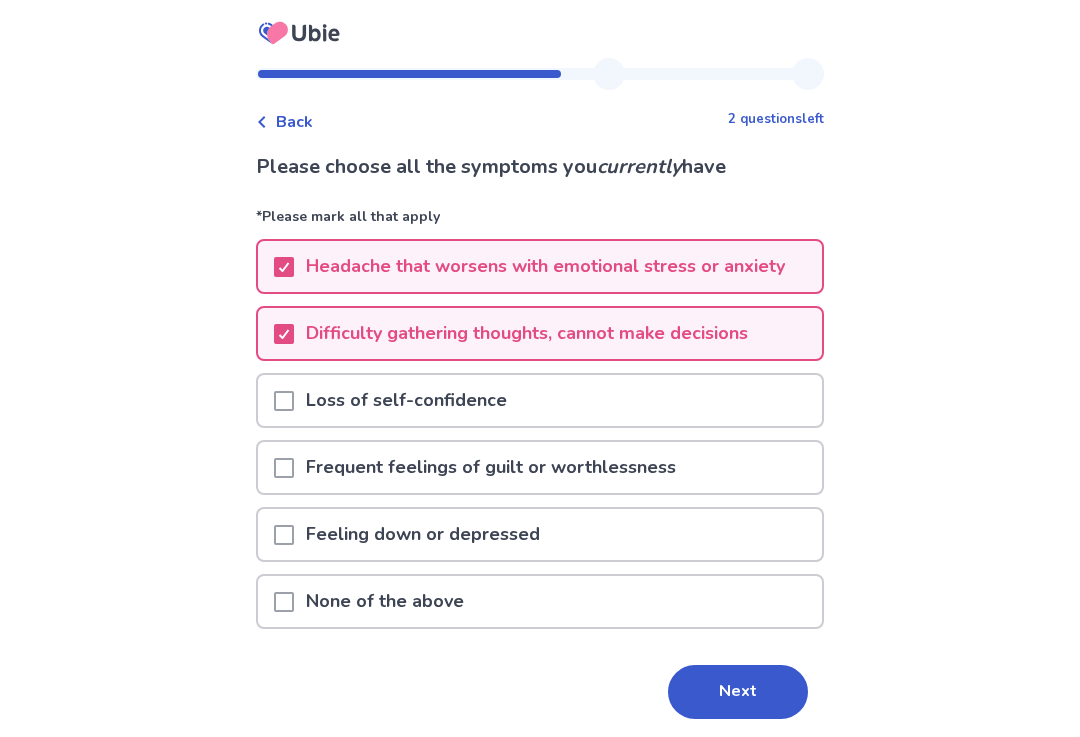 click on "Loss of self-confidence" at bounding box center [540, 400] 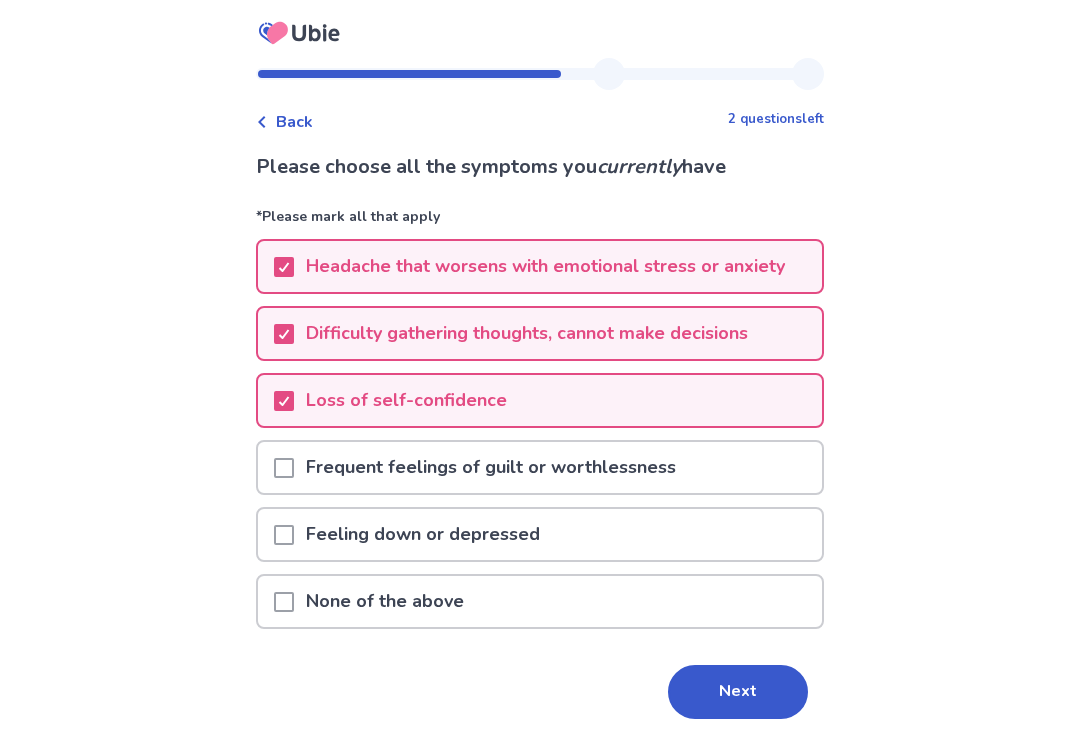 click on "Frequent feelings of guilt or worthlessness" at bounding box center (540, 467) 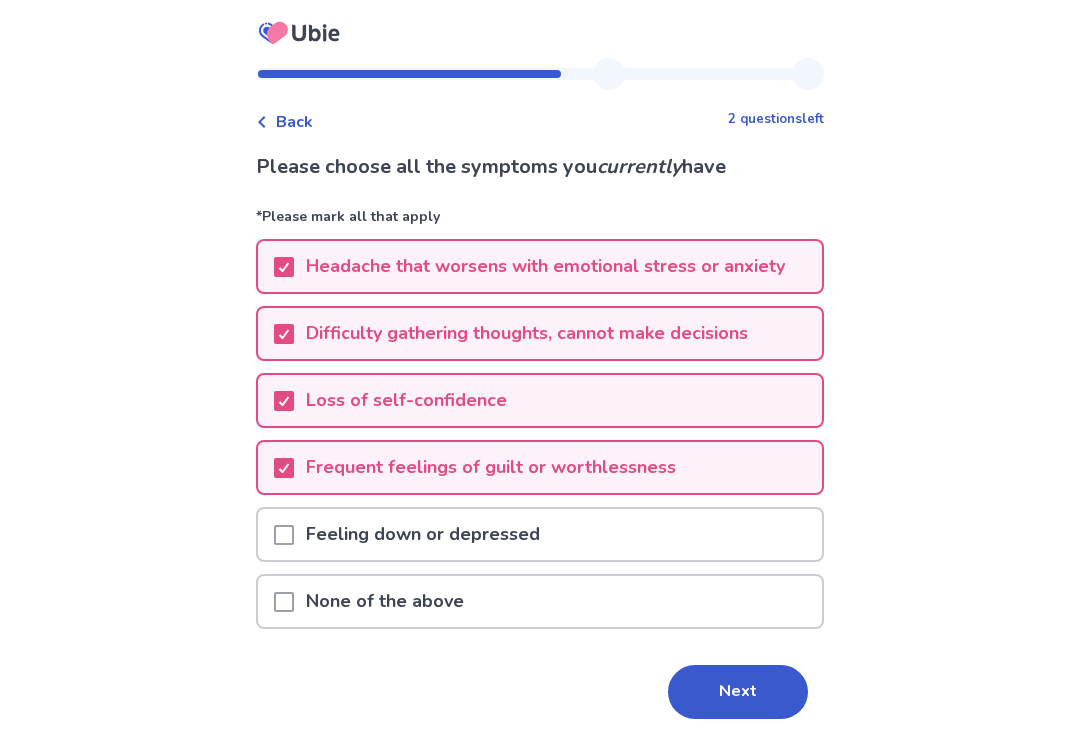 click on "Feeling down or depressed" at bounding box center (540, 534) 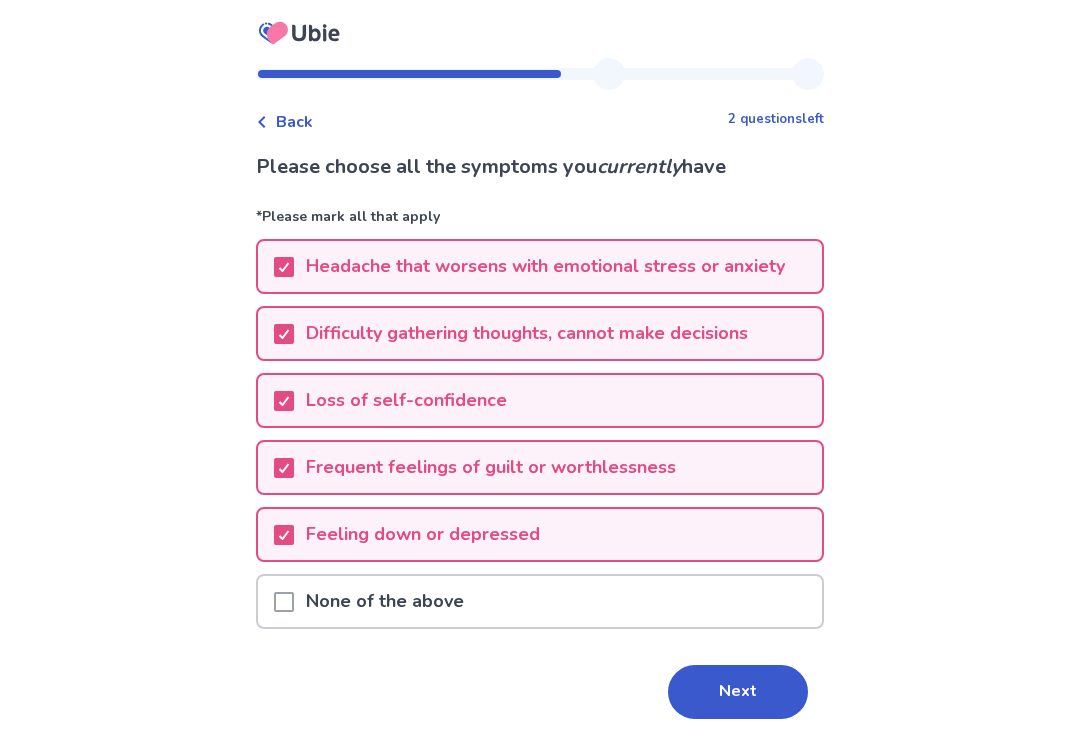 click on "Next" at bounding box center (738, 692) 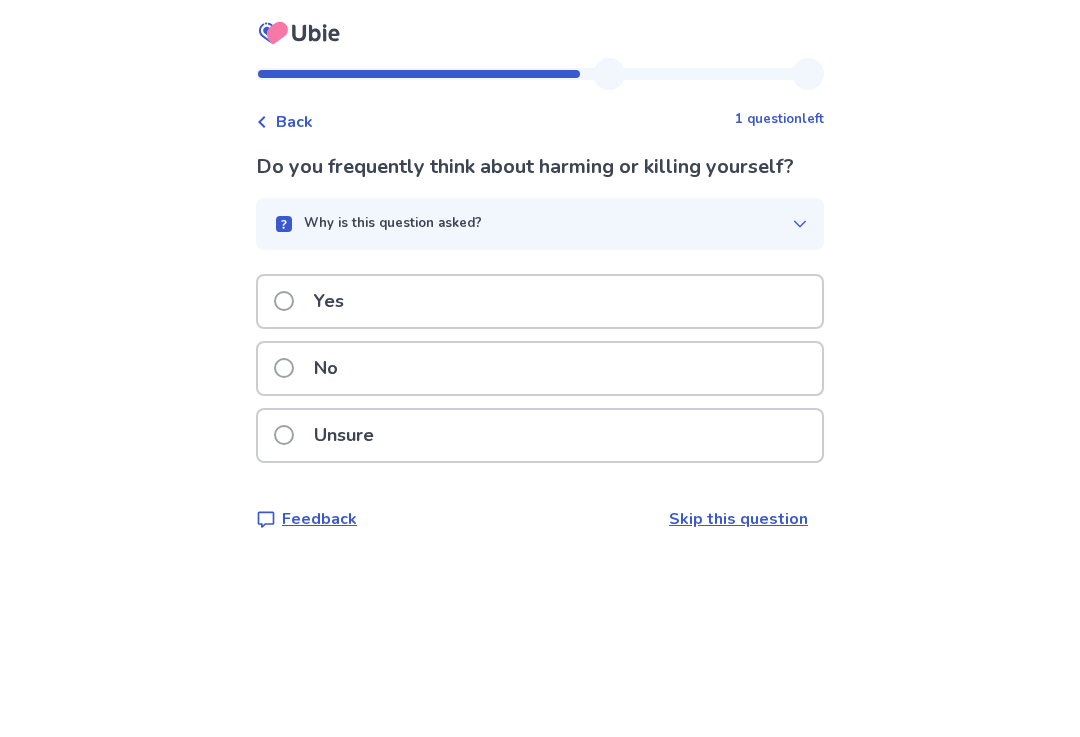 click on "Yes" at bounding box center [540, 301] 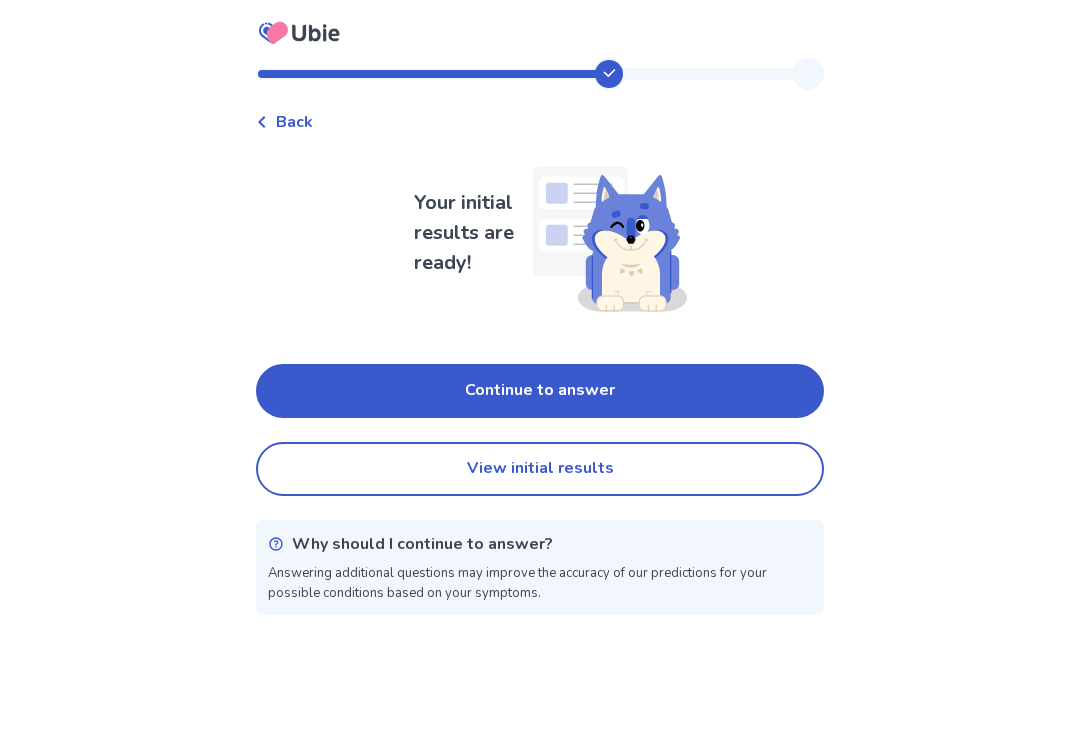 click on "Continue to answer" at bounding box center [540, 391] 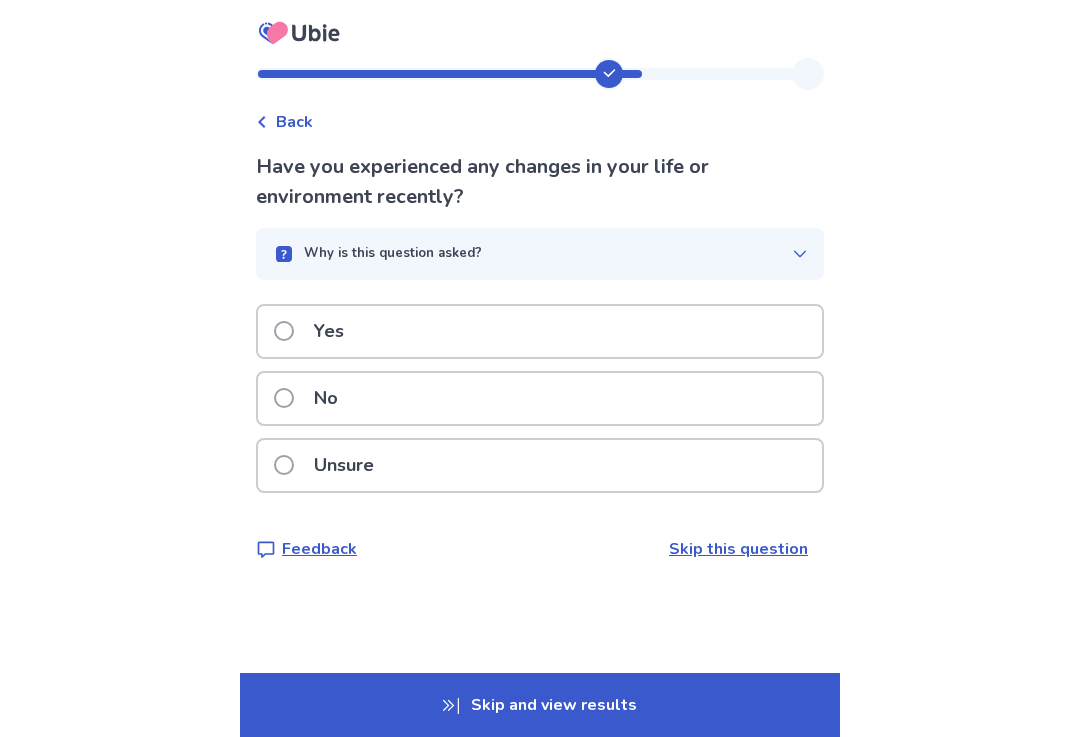 click on "No" at bounding box center (540, 398) 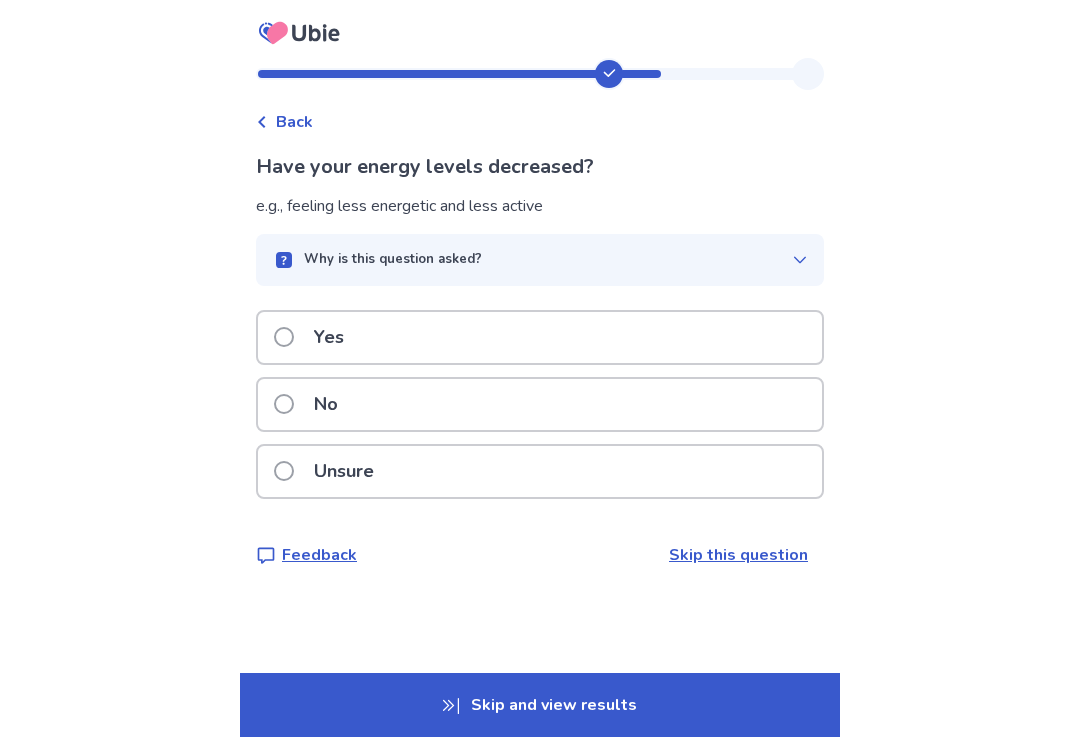 click on "Yes" at bounding box center (540, 337) 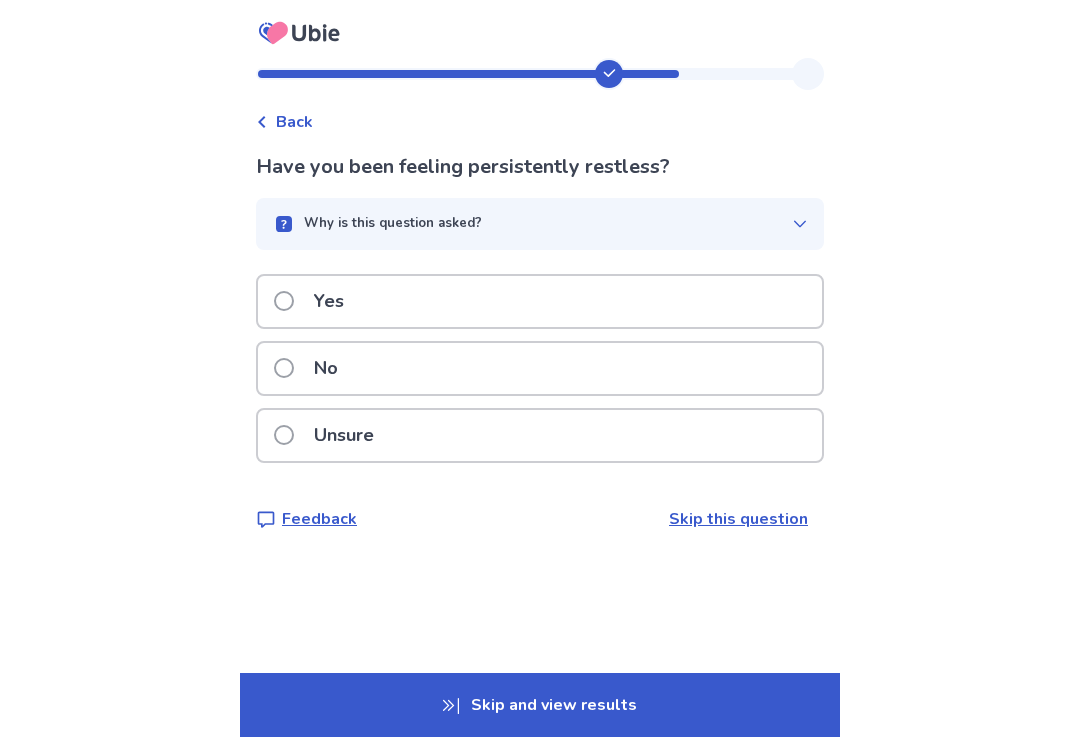 click on "Unsure" at bounding box center [540, 435] 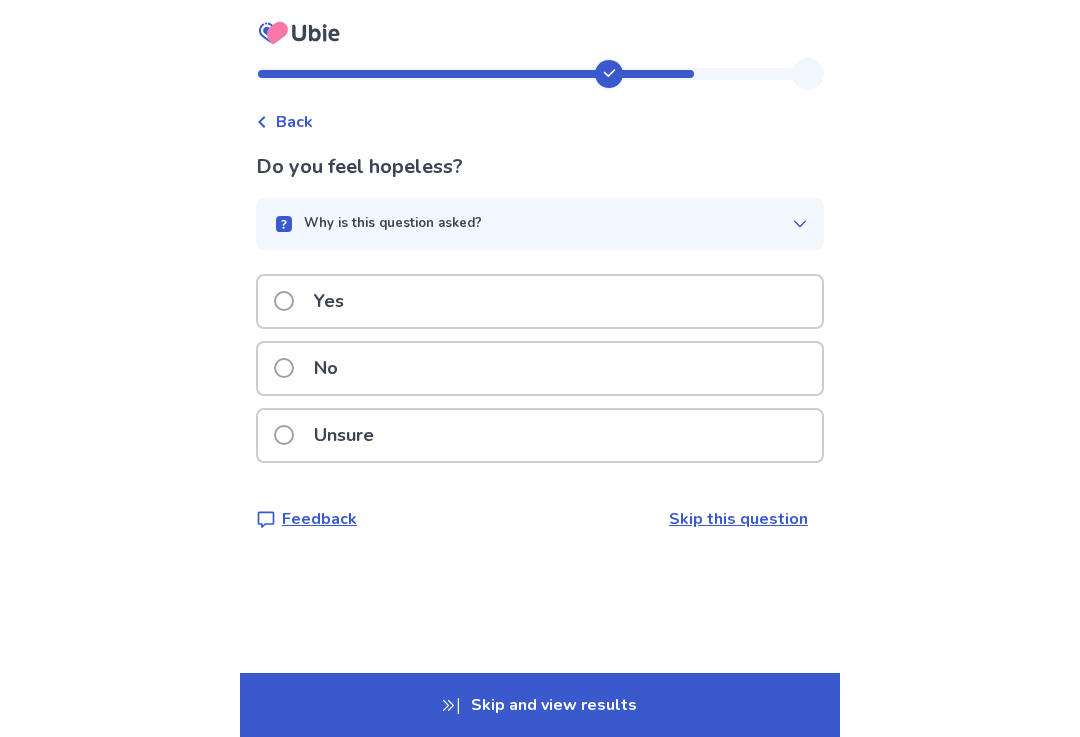click on "Yes" at bounding box center (540, 301) 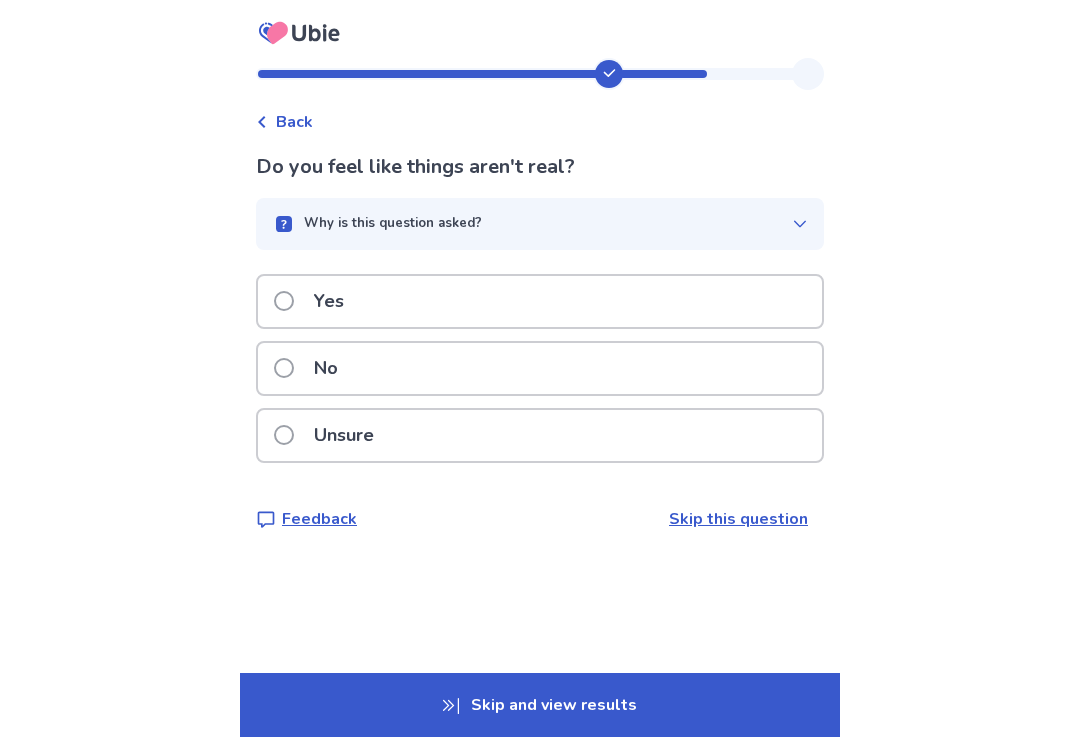 click on "Yes" at bounding box center [540, 301] 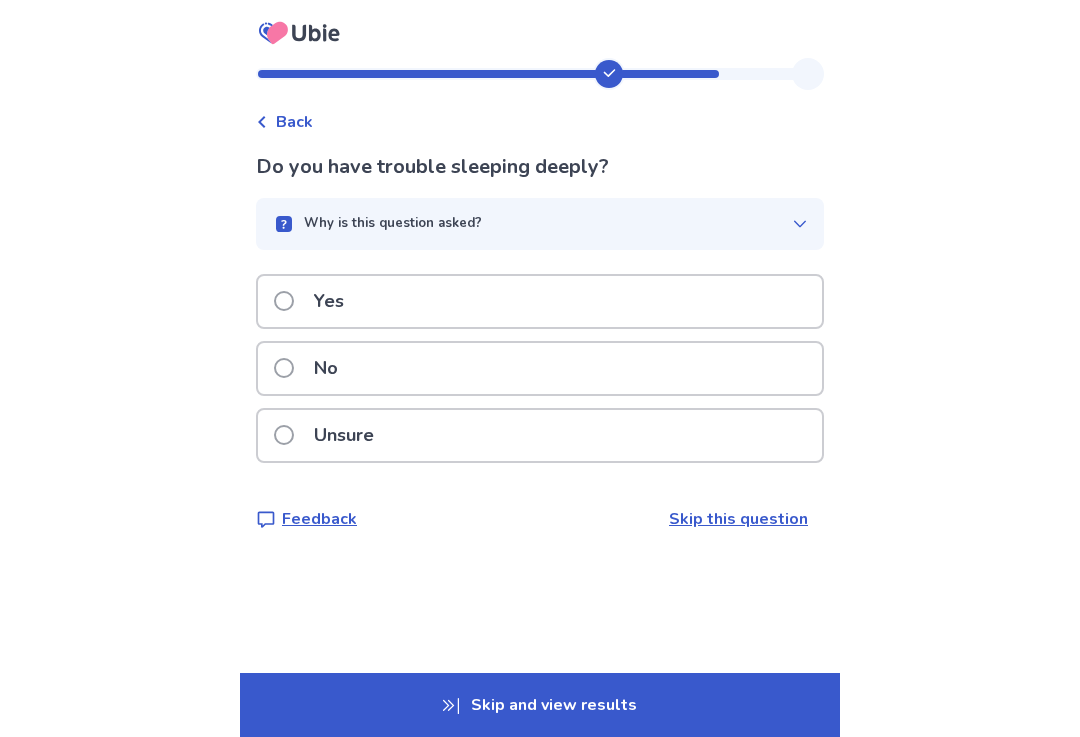 click on "Yes" at bounding box center [540, 301] 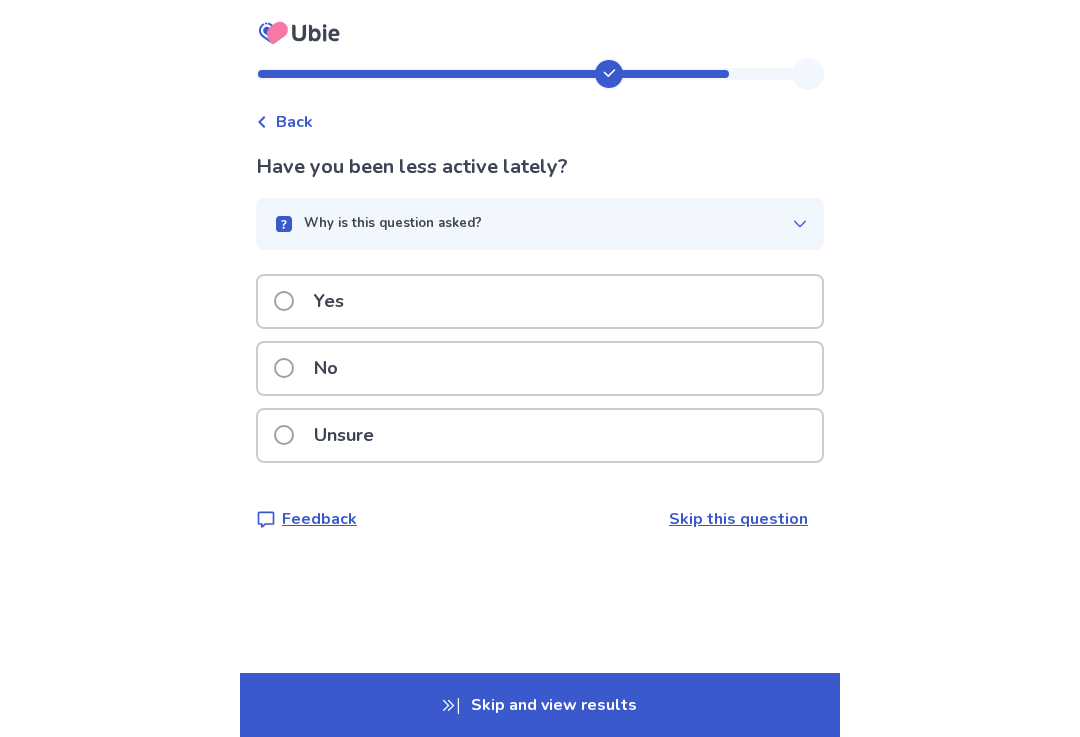 click on "Yes" at bounding box center [540, 301] 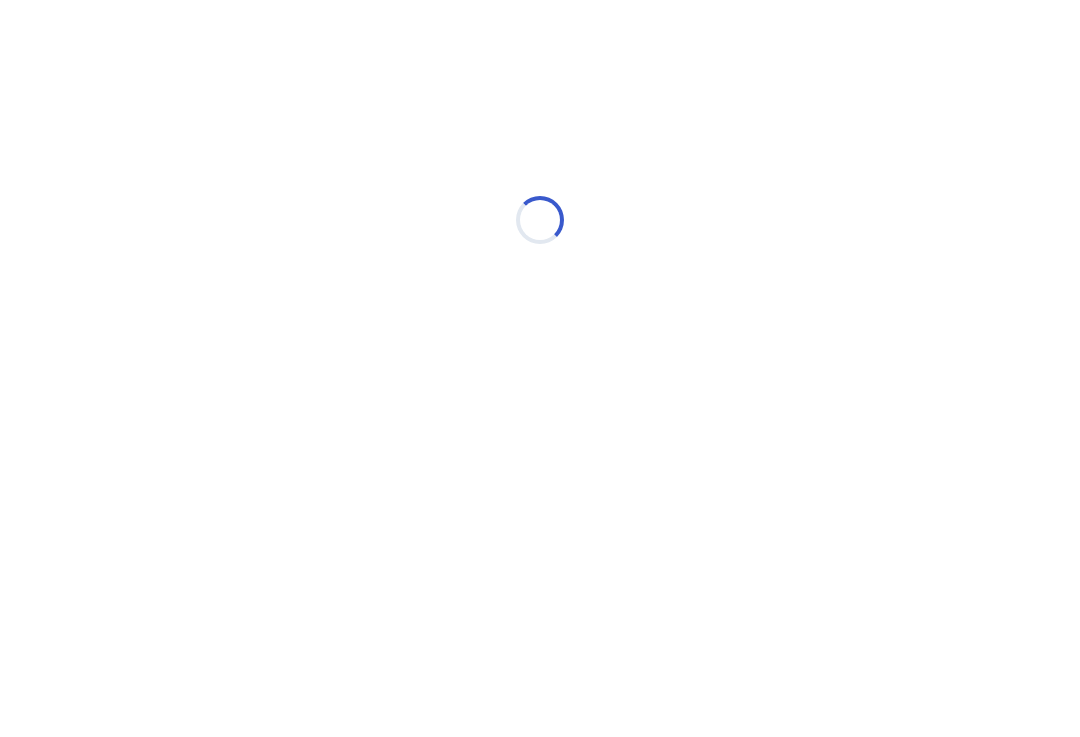 select on "*" 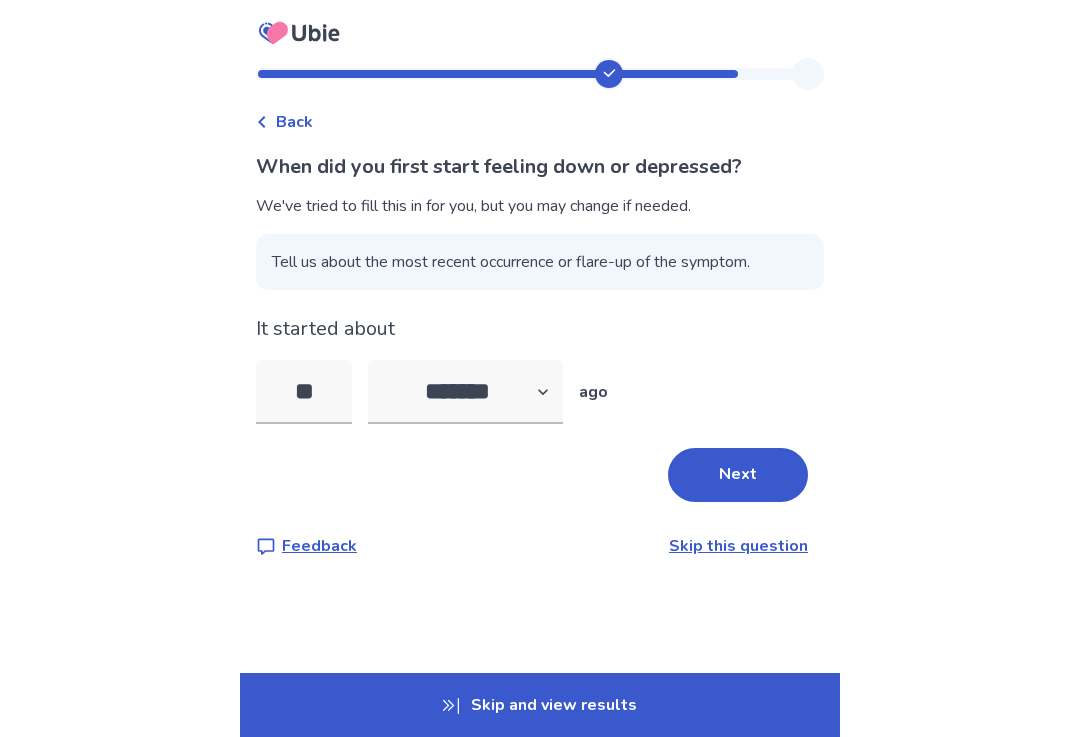 click on "Next" at bounding box center [738, 475] 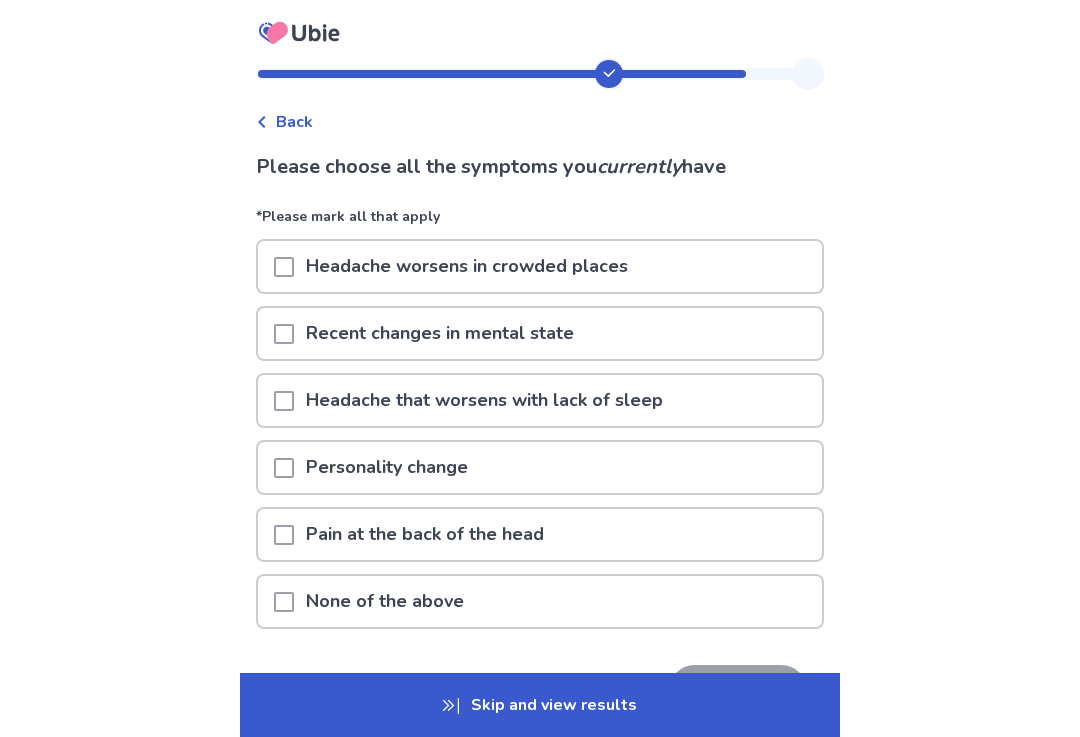 click on "Headache worsens in crowded places" at bounding box center (540, 266) 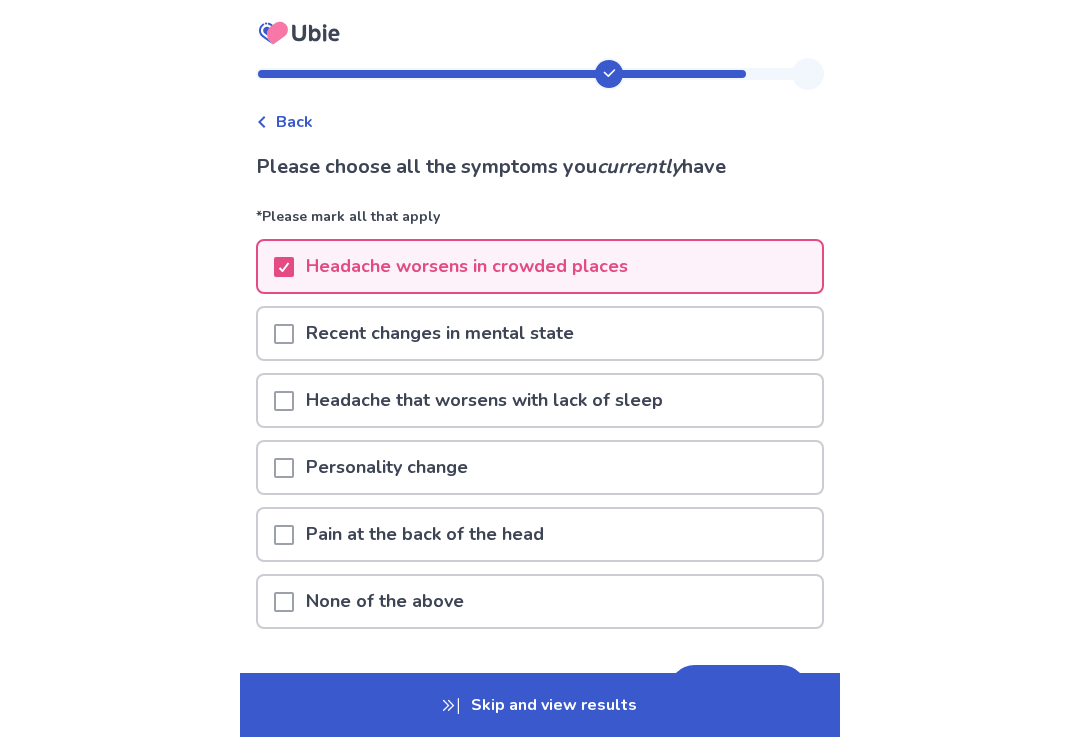 click on "Recent changes in mental state" at bounding box center [540, 333] 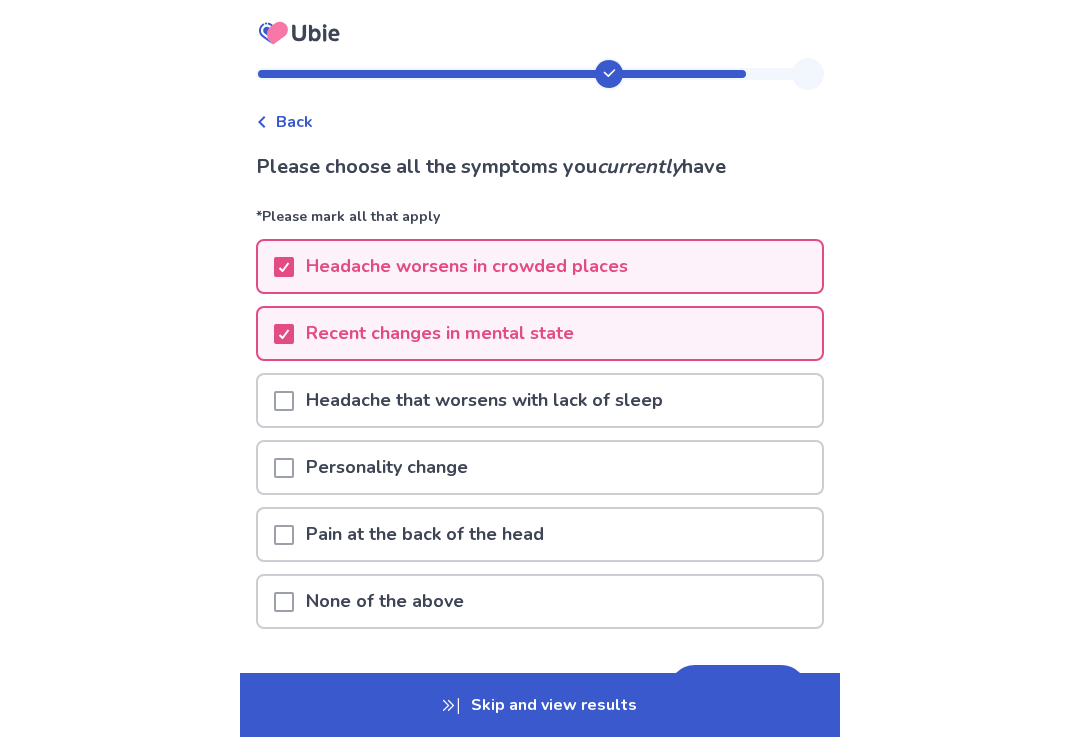 click on "Headache that worsens with lack of sleep" at bounding box center [540, 400] 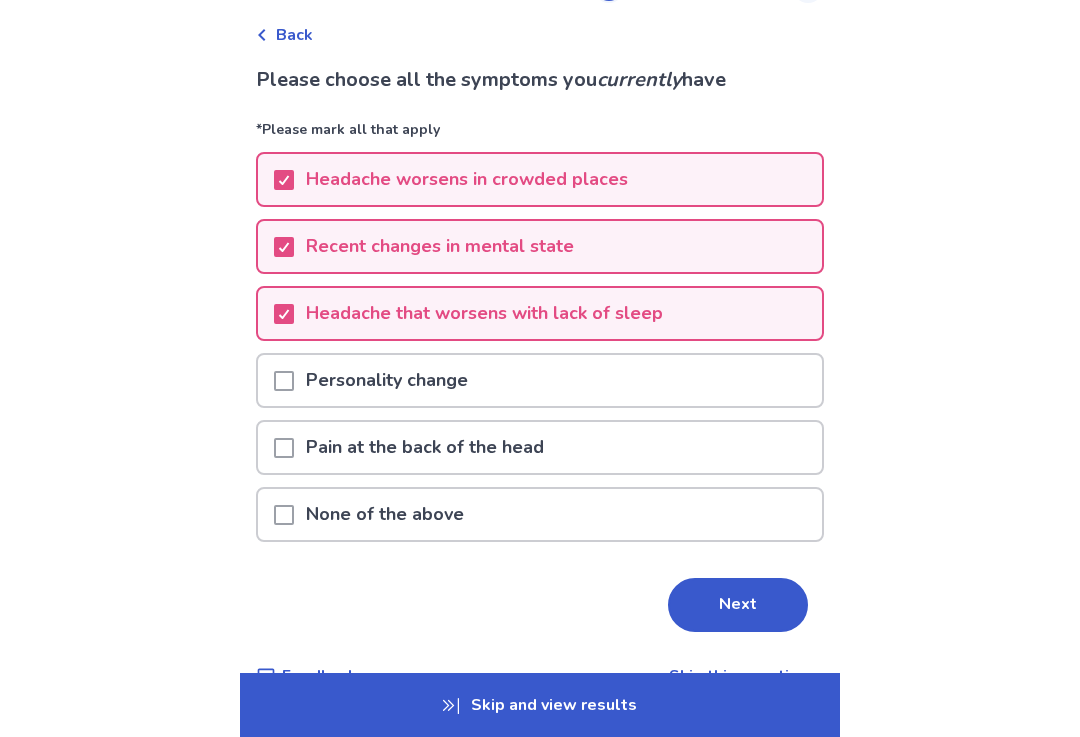 scroll, scrollTop: 101, scrollLeft: 0, axis: vertical 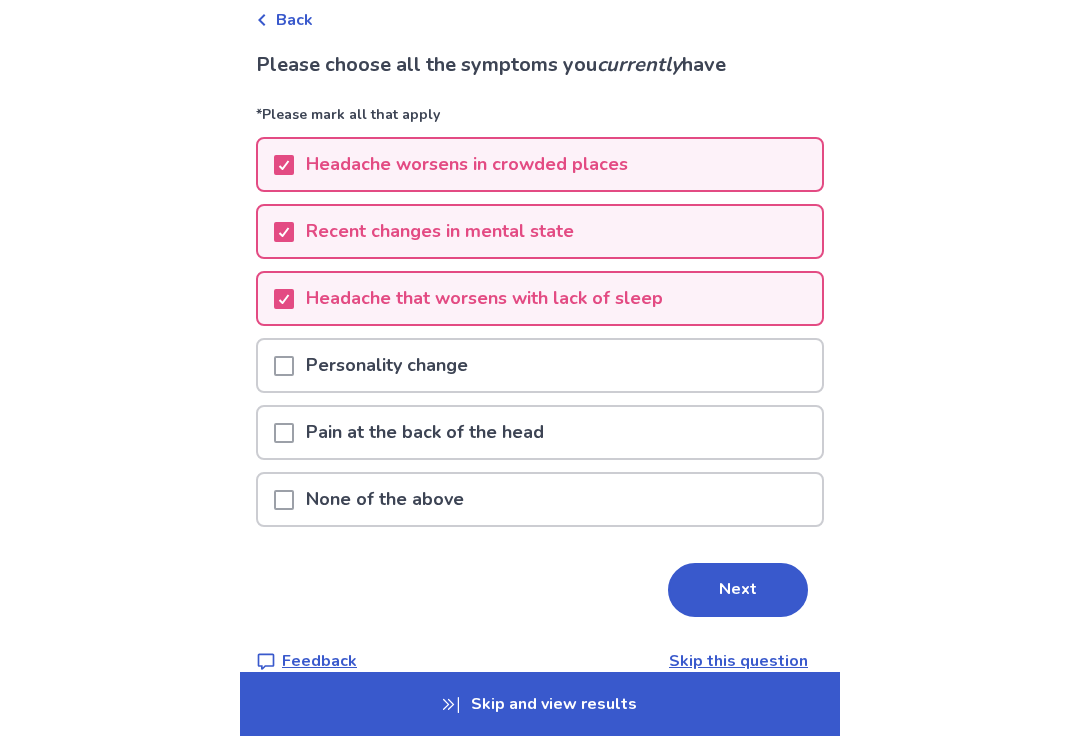click on "Next" at bounding box center (738, 591) 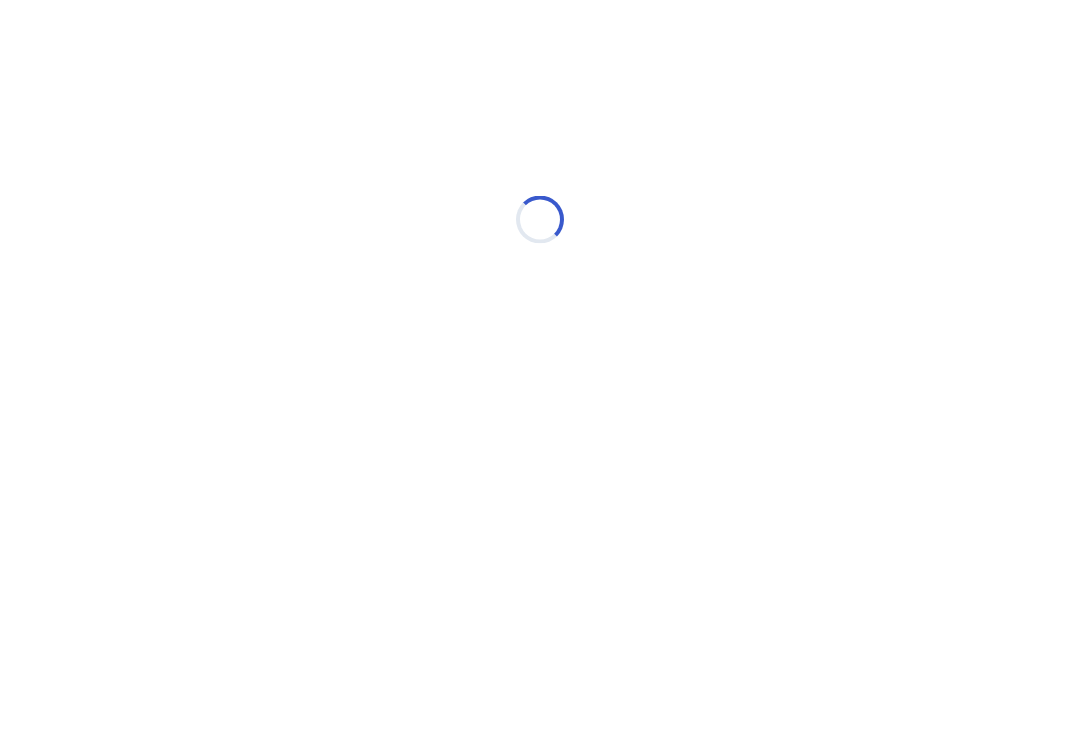 scroll, scrollTop: 0, scrollLeft: 0, axis: both 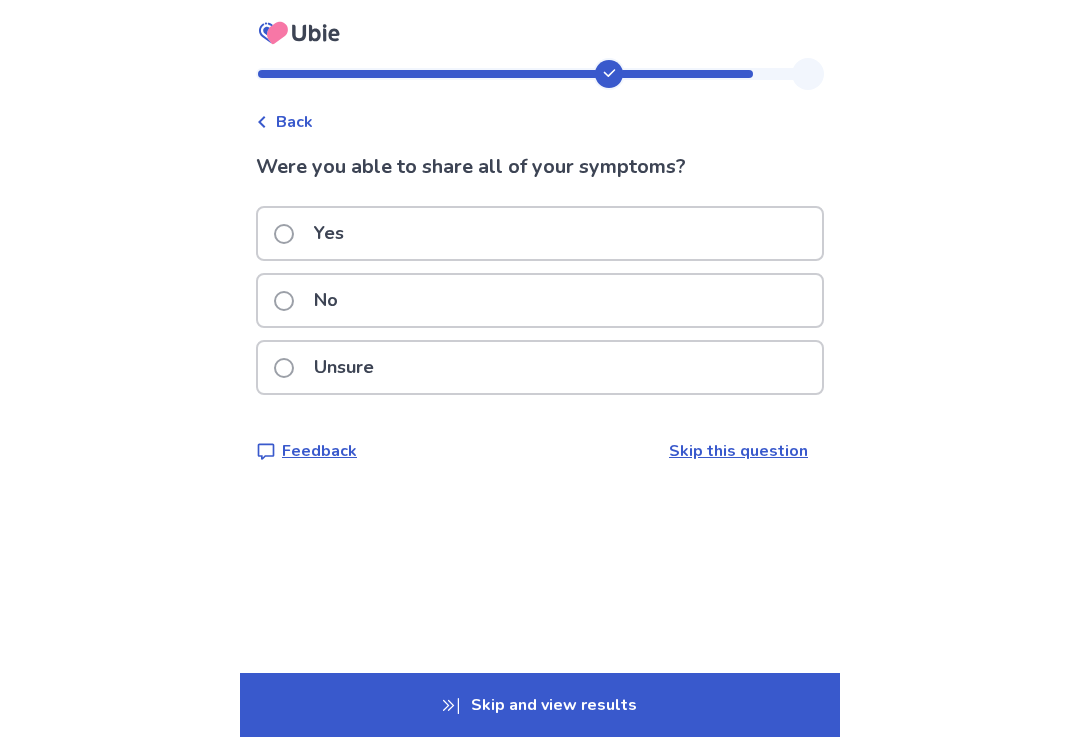 click on "Yes" at bounding box center [540, 233] 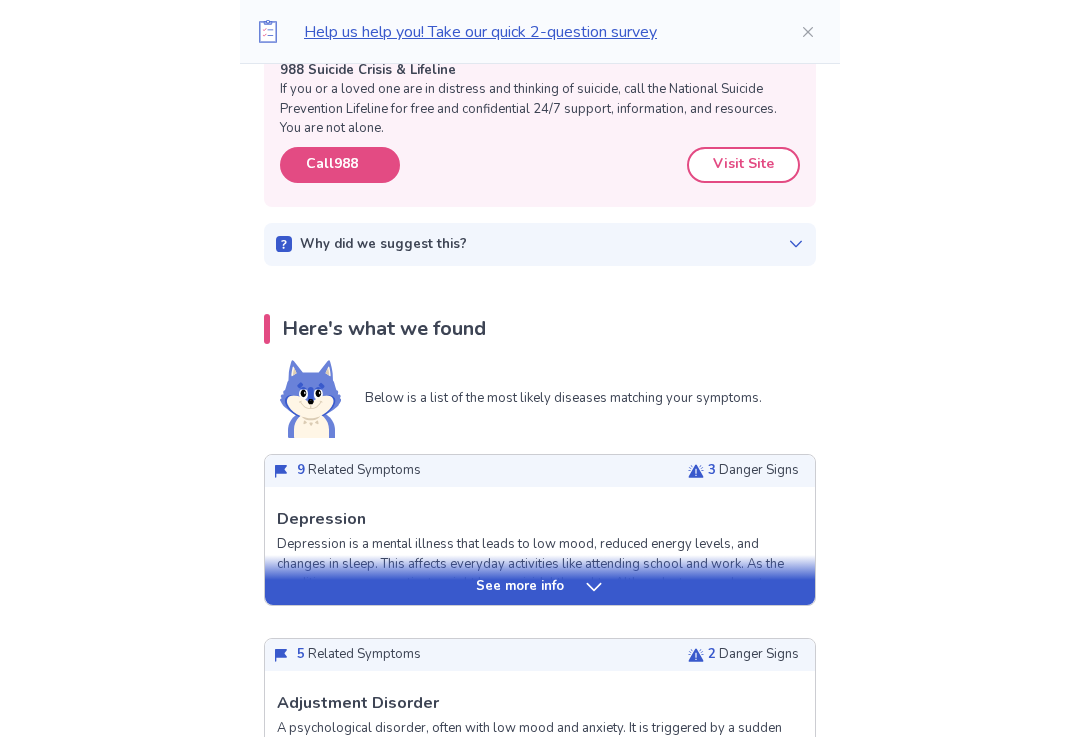 click on "See more info" at bounding box center (540, 588) 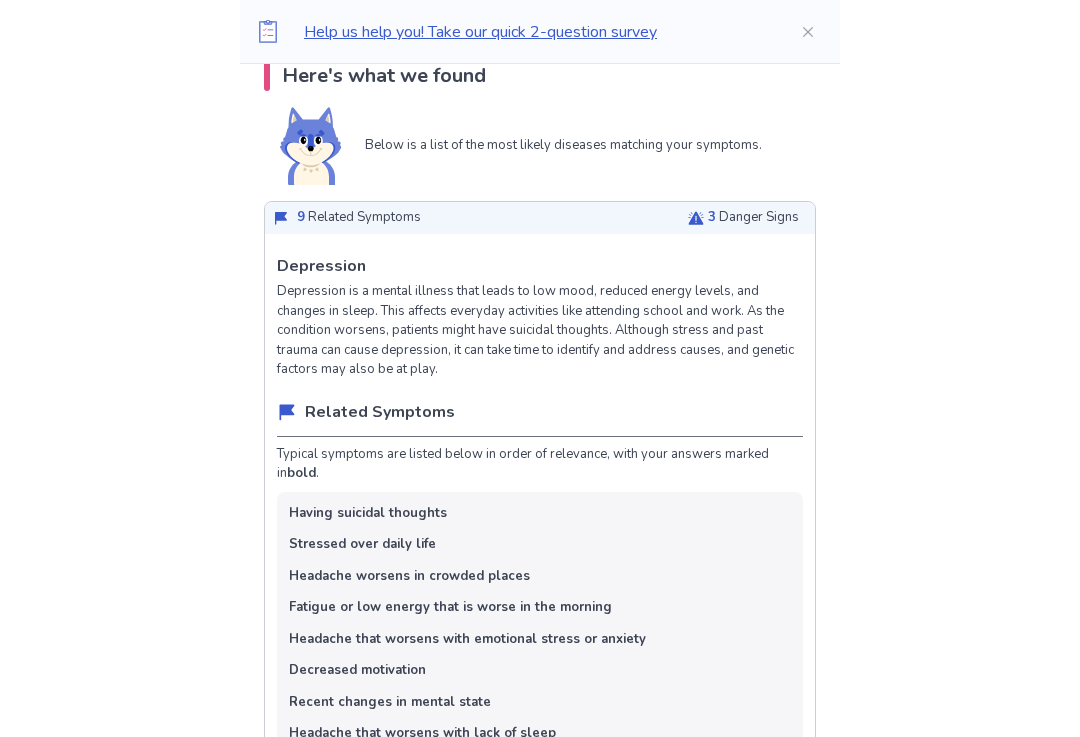 scroll, scrollTop: 612, scrollLeft: 0, axis: vertical 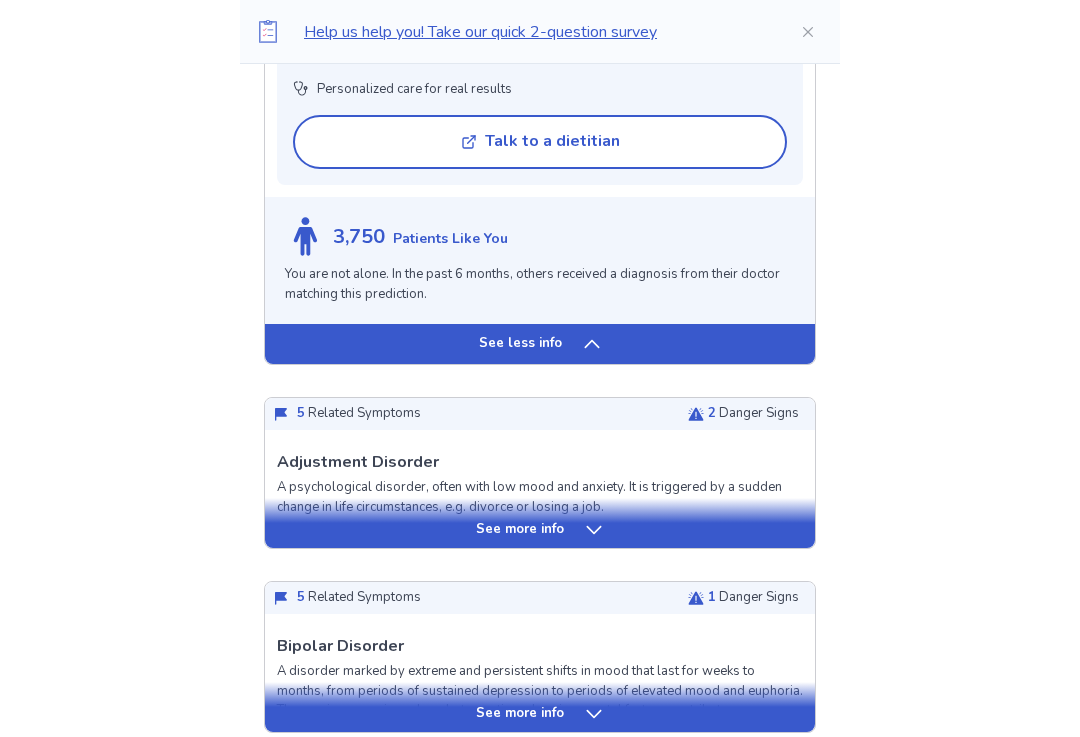 click on "See more info" at bounding box center (540, 531) 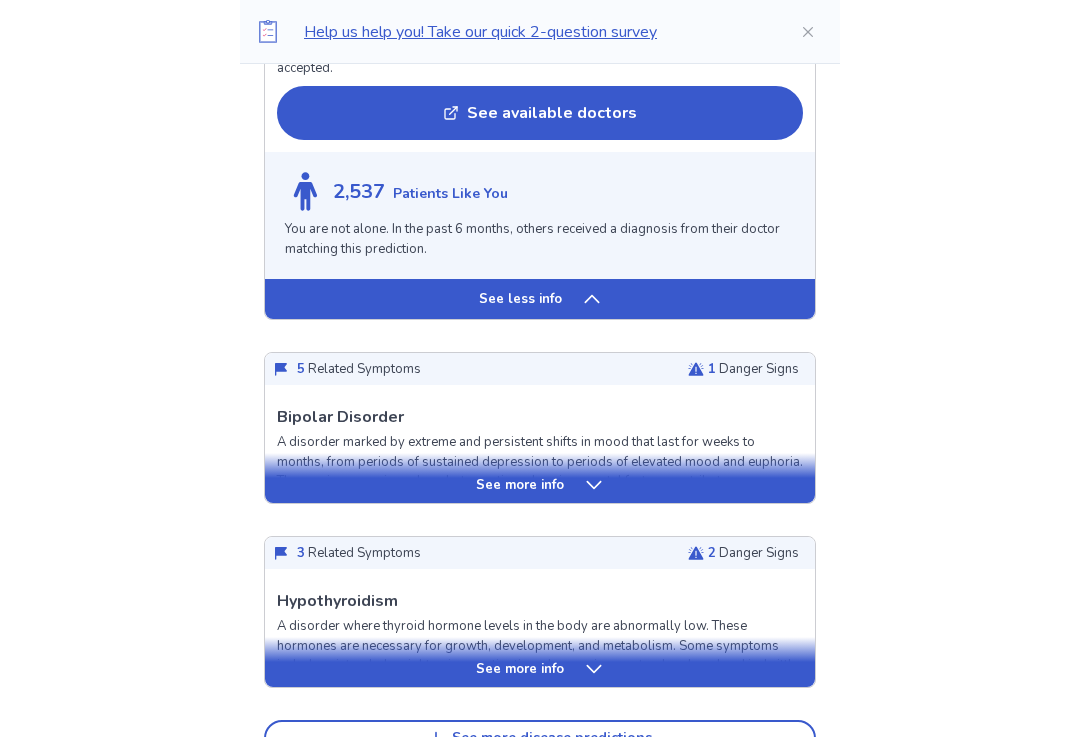 click on "See more info" at bounding box center [540, 486] 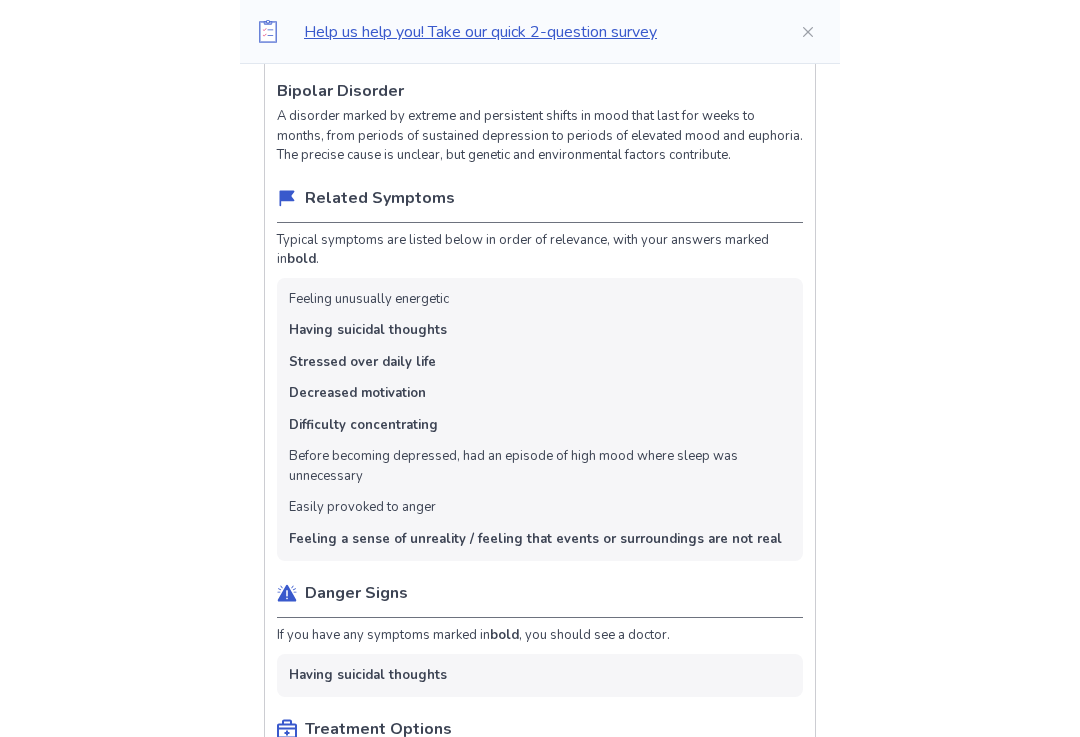 scroll, scrollTop: 3981, scrollLeft: 0, axis: vertical 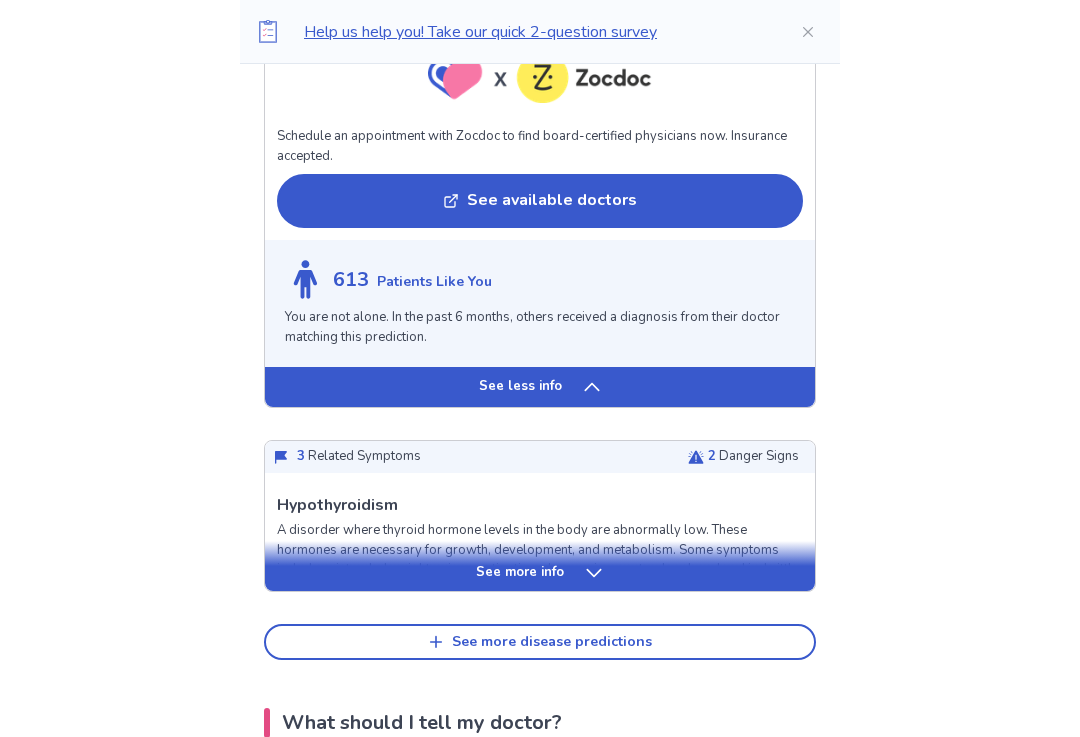 click on "See more info" at bounding box center [540, 567] 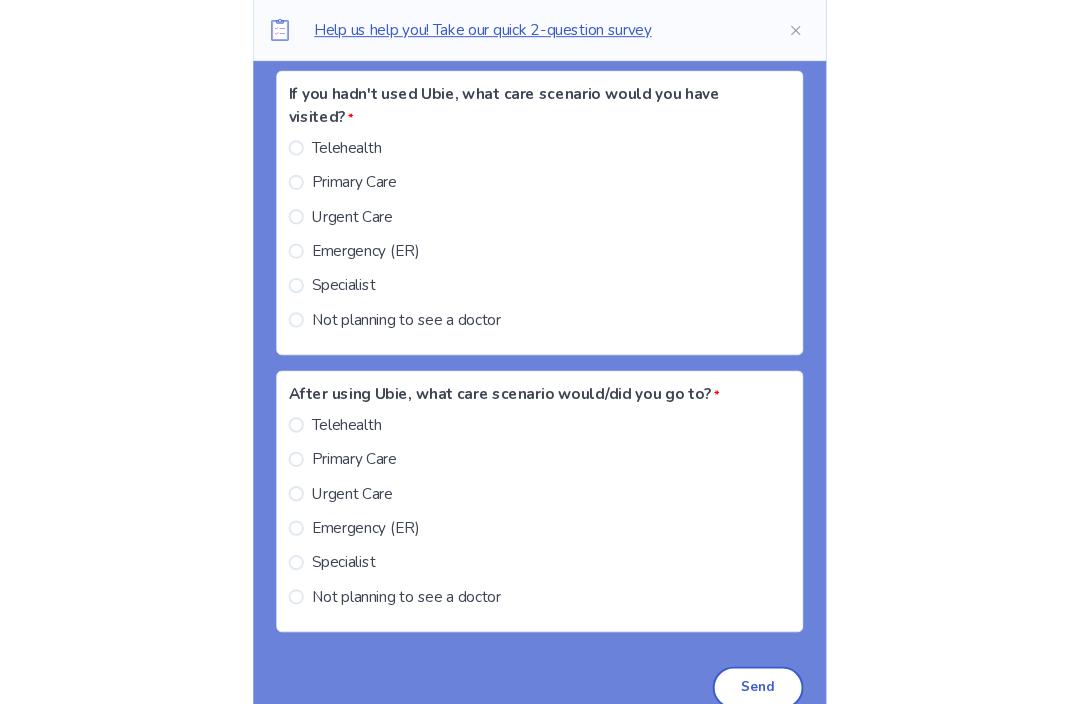 scroll, scrollTop: 8047, scrollLeft: 0, axis: vertical 